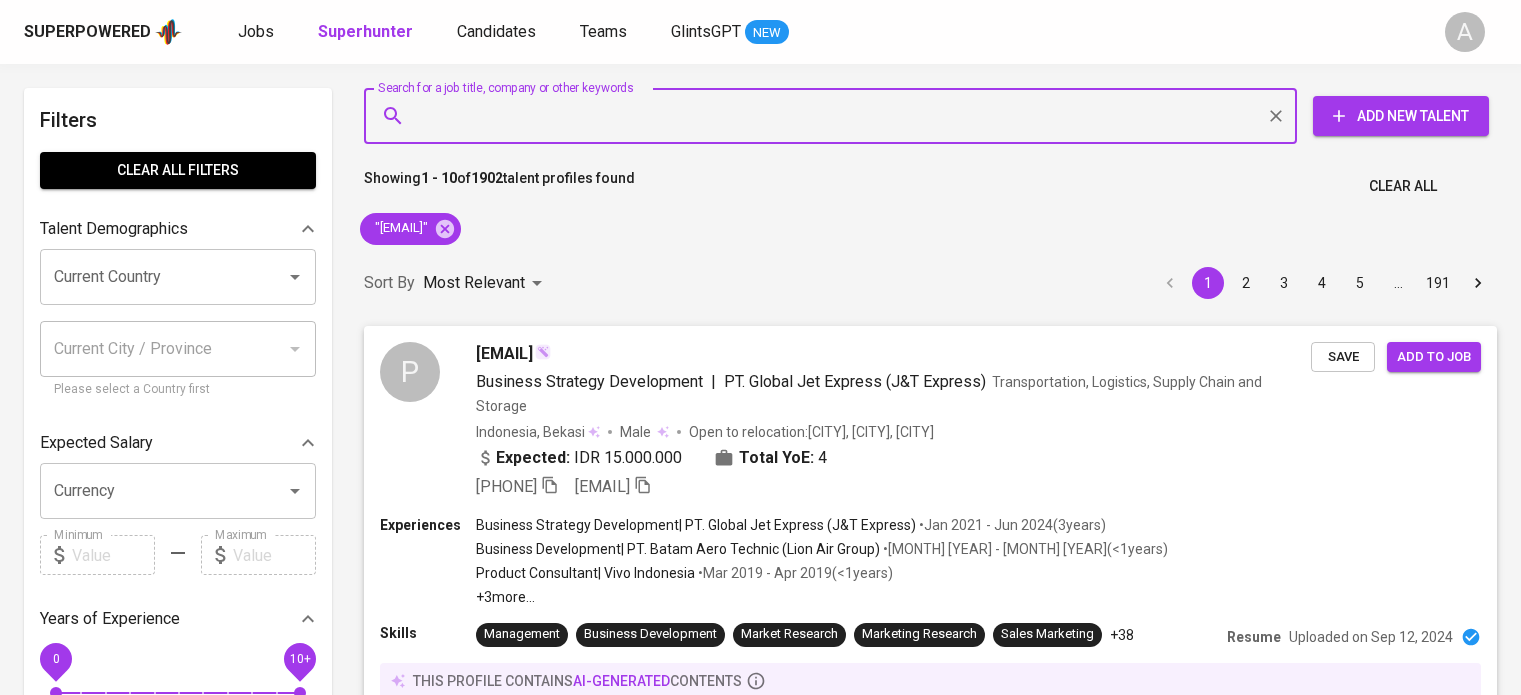 scroll, scrollTop: 0, scrollLeft: 0, axis: both 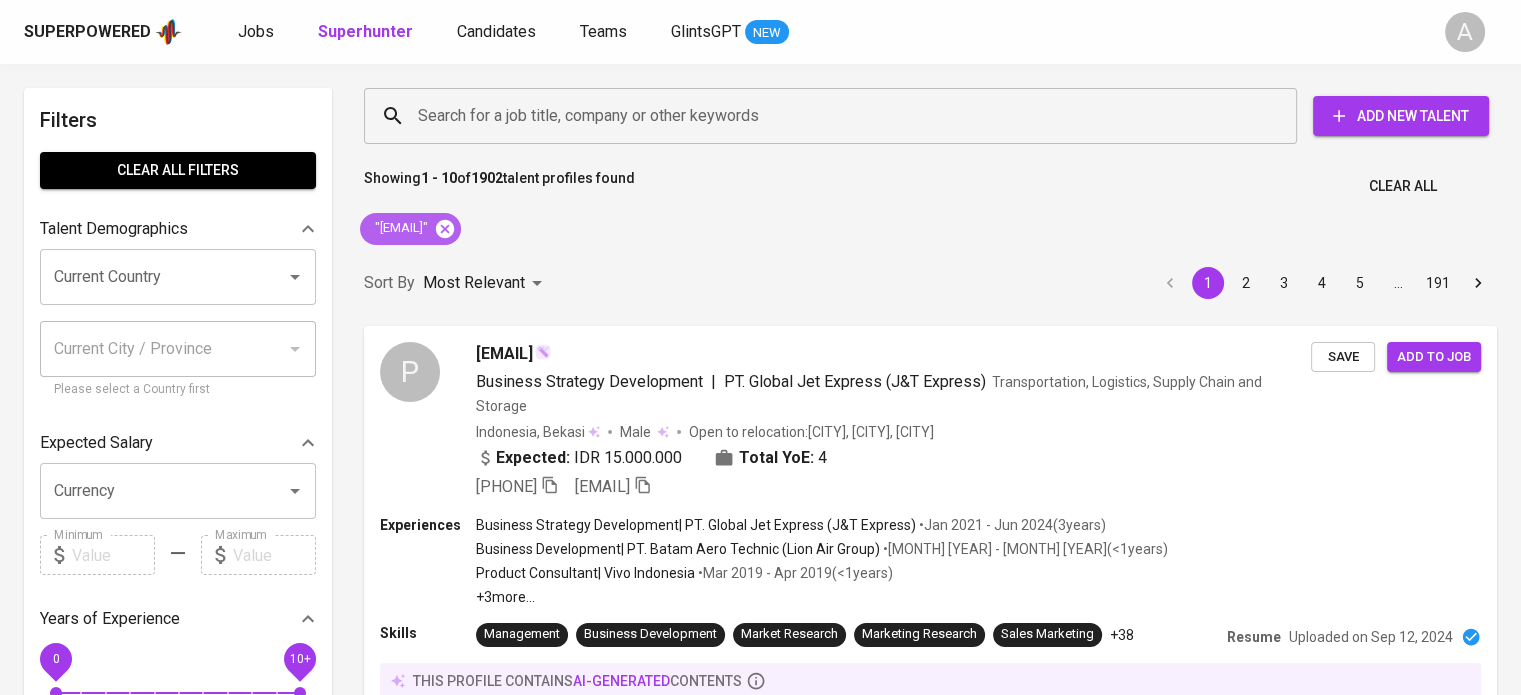 click 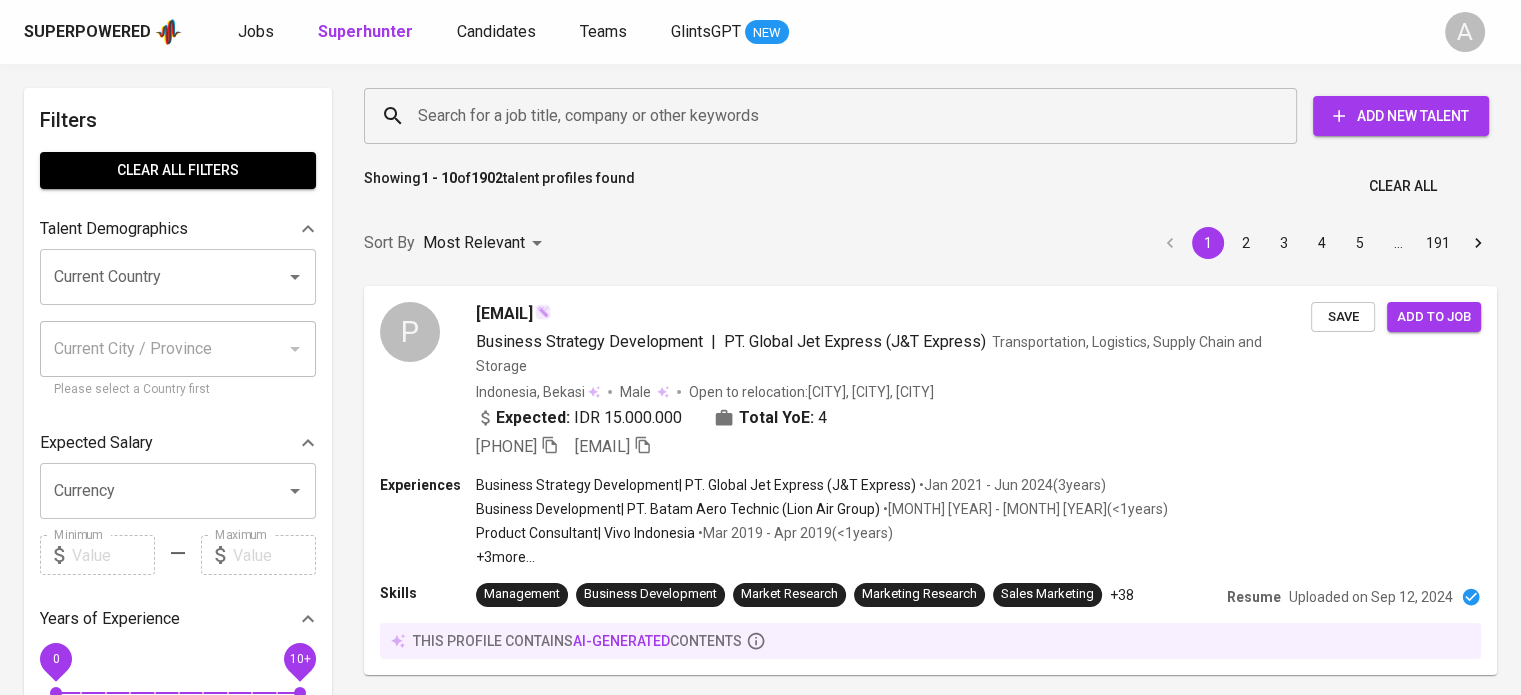 click on "Search for a job title, company or other keywords" at bounding box center (835, 116) 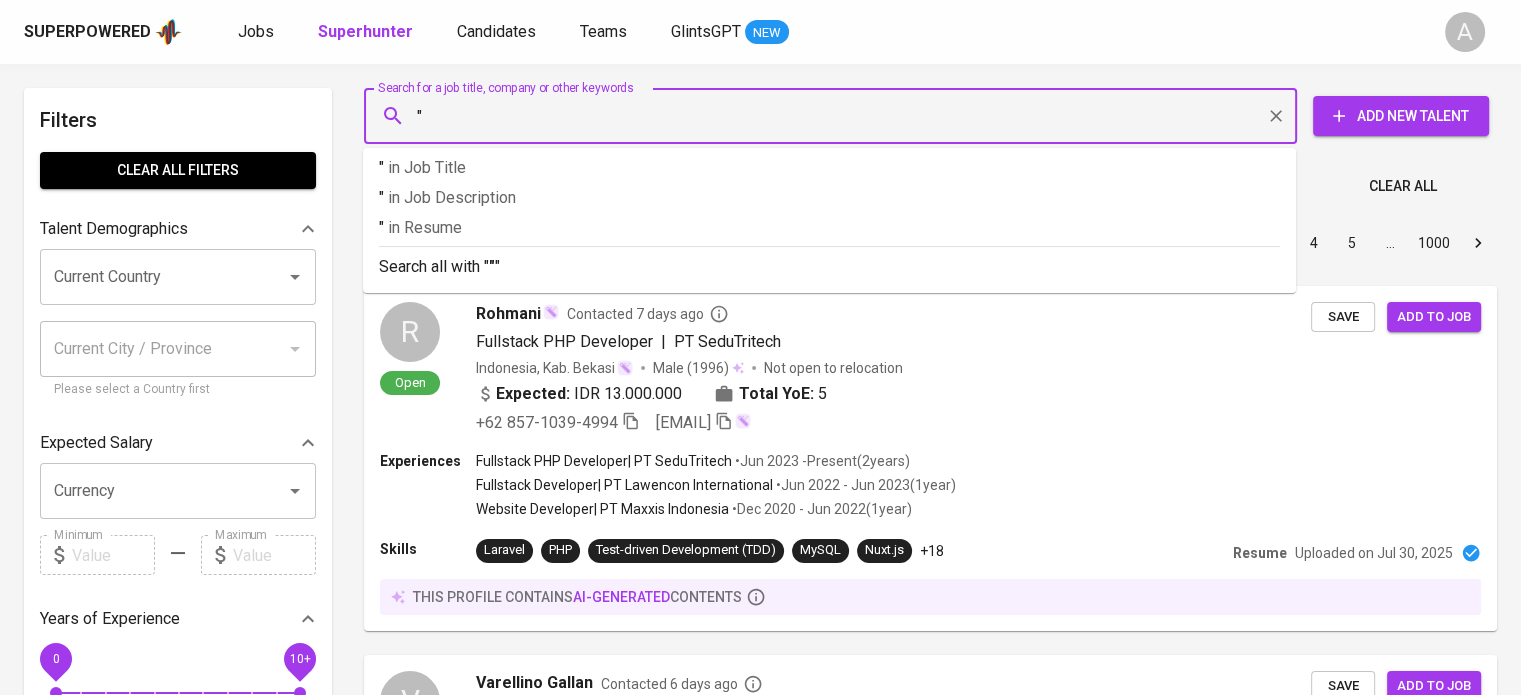paste on "[EMAIL]" 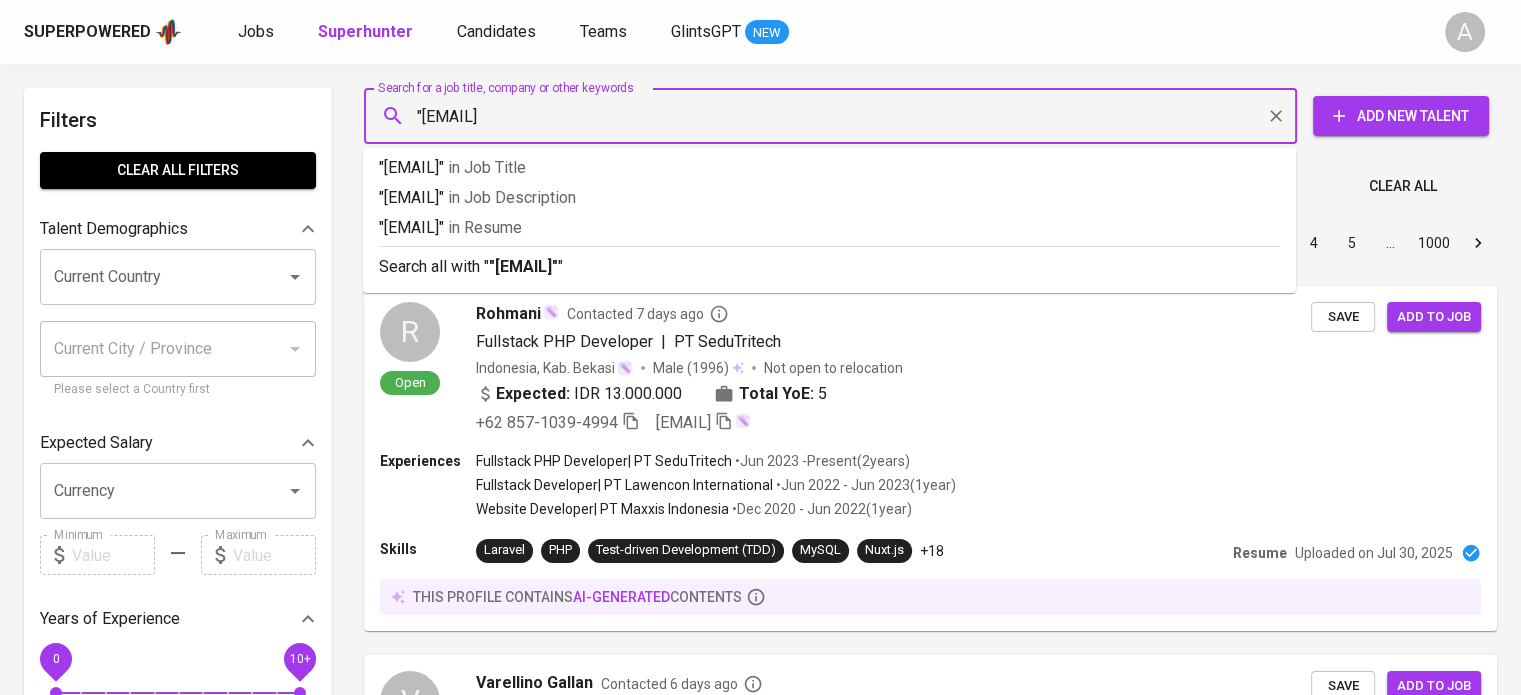 type on ""[EMAIL]"" 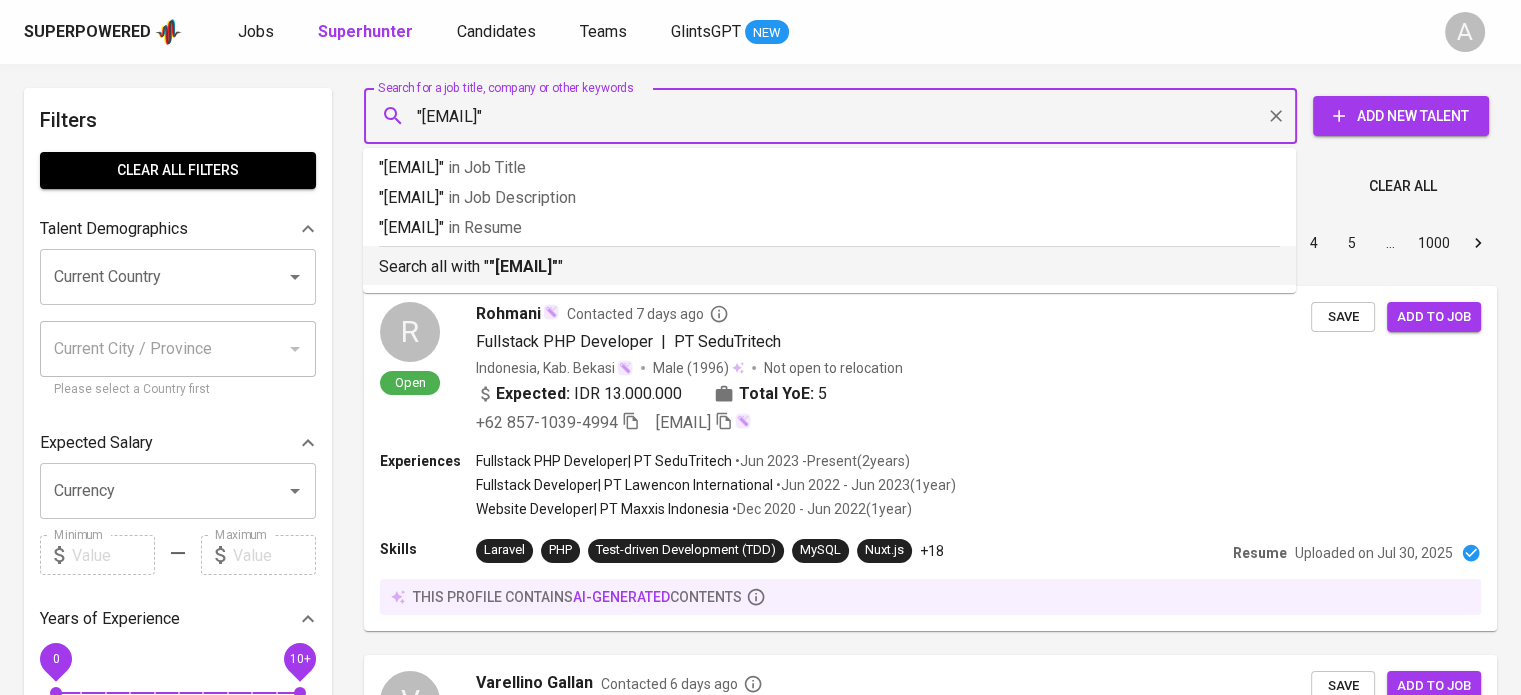 click on ""[EMAIL]"" at bounding box center (523, 266) 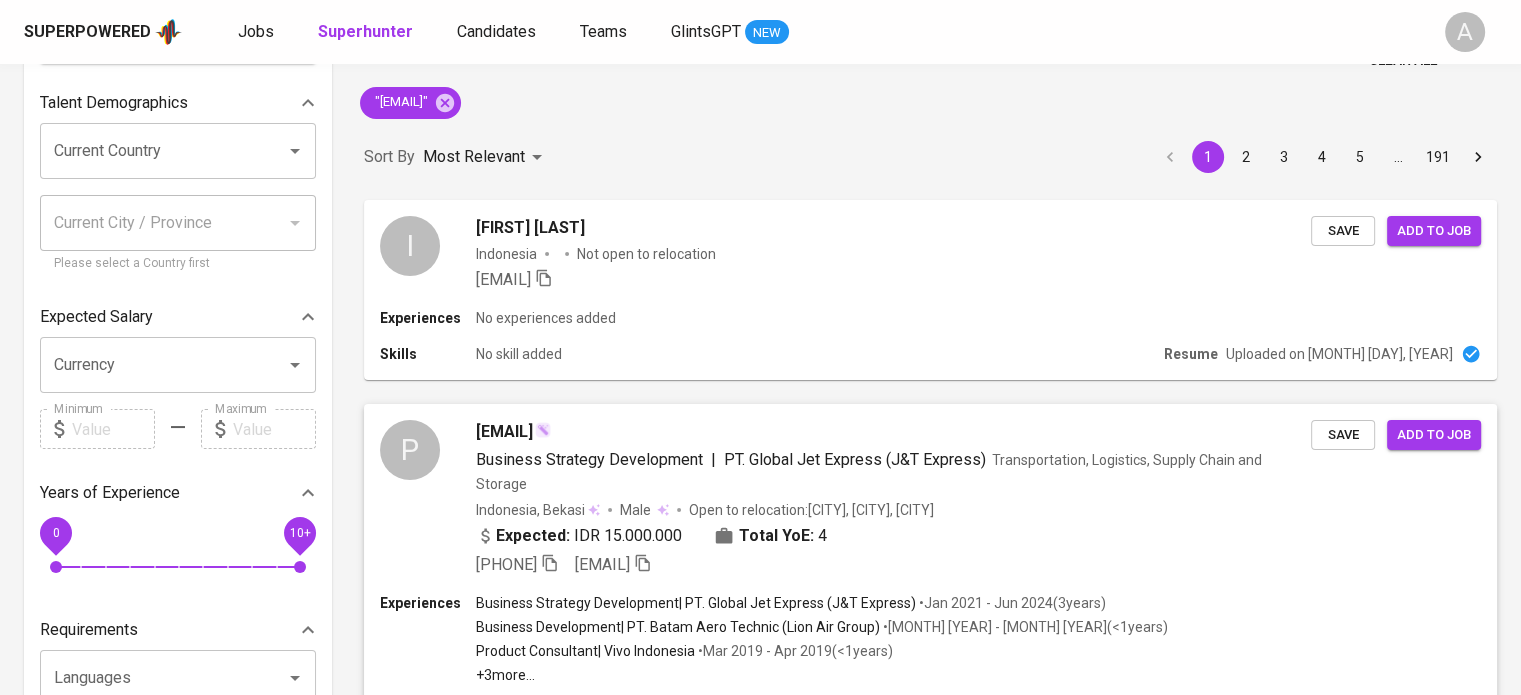 scroll, scrollTop: 0, scrollLeft: 0, axis: both 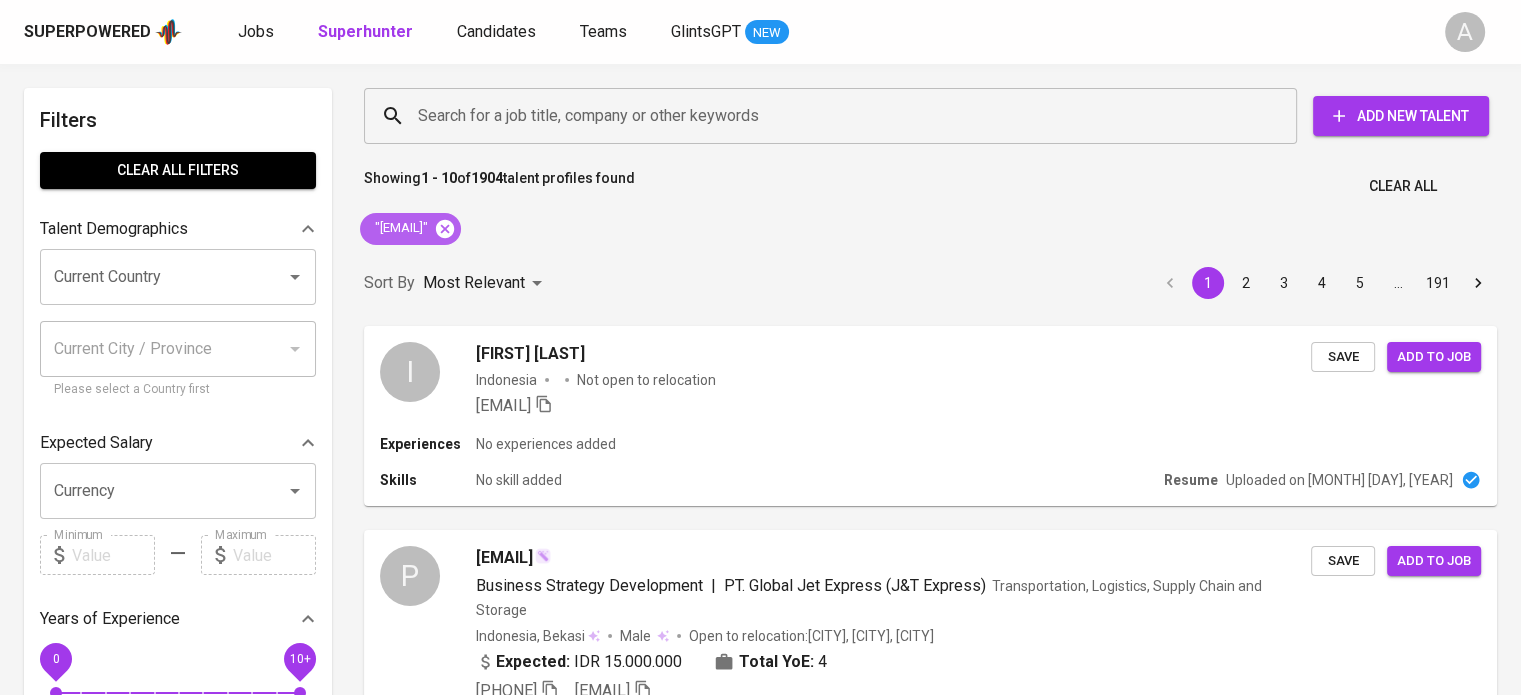 click 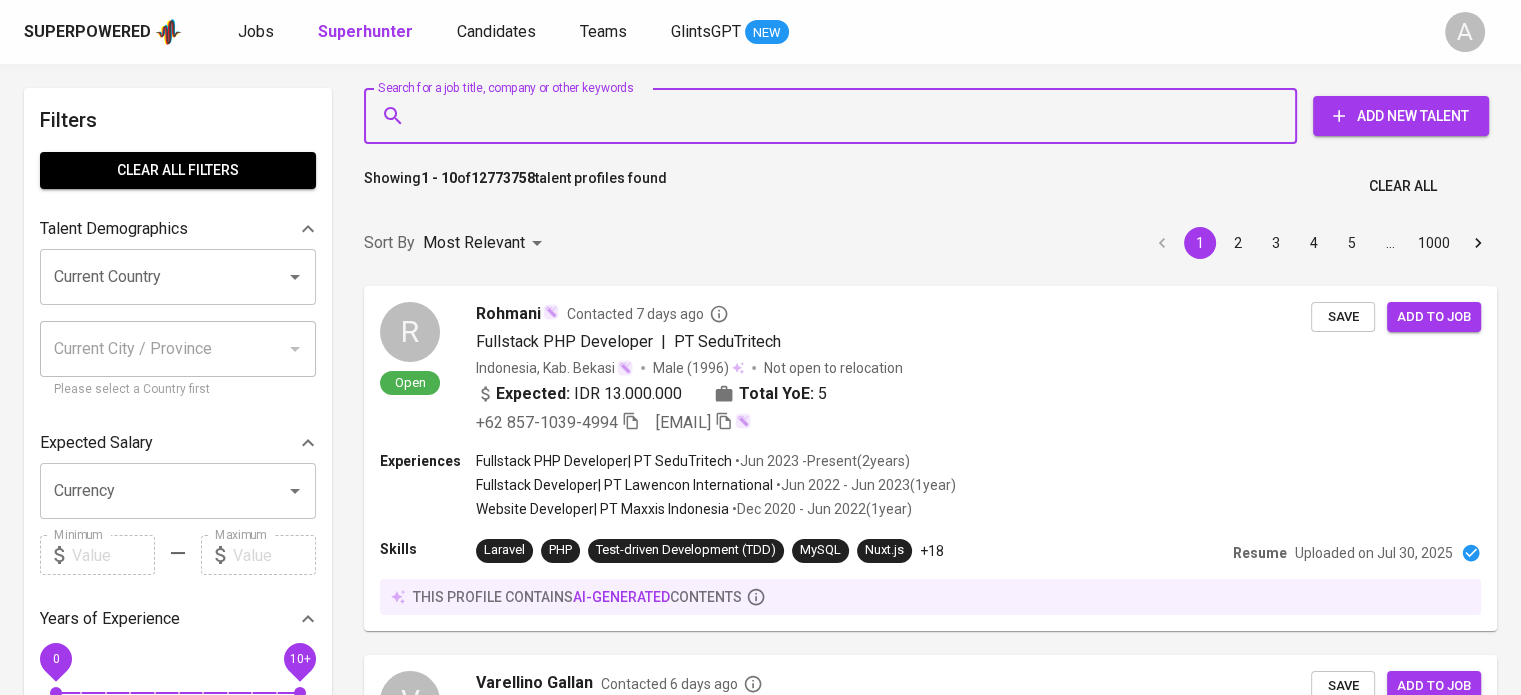 click on "Search for a job title, company or other keywords" at bounding box center [835, 116] 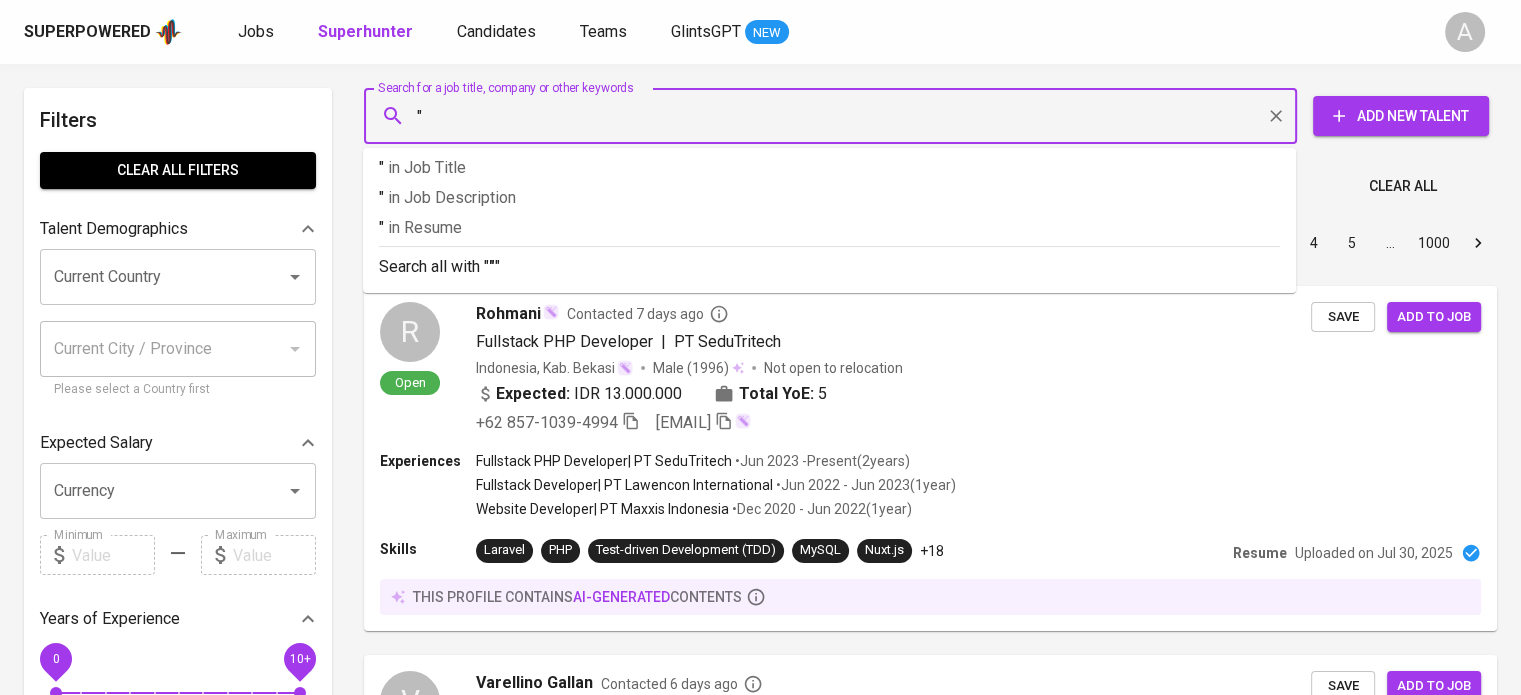 paste on "[EMAIL]" 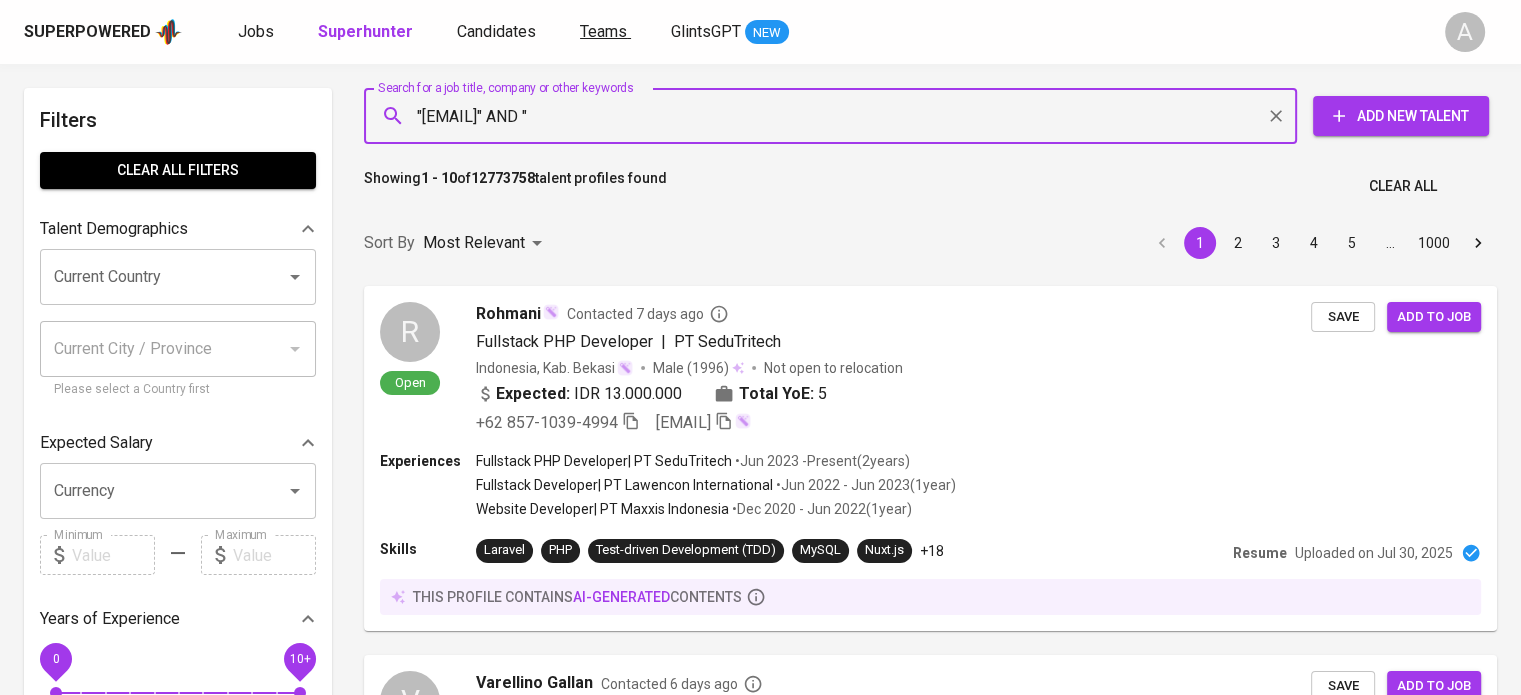 paste on "[FIRST] [LAST]" 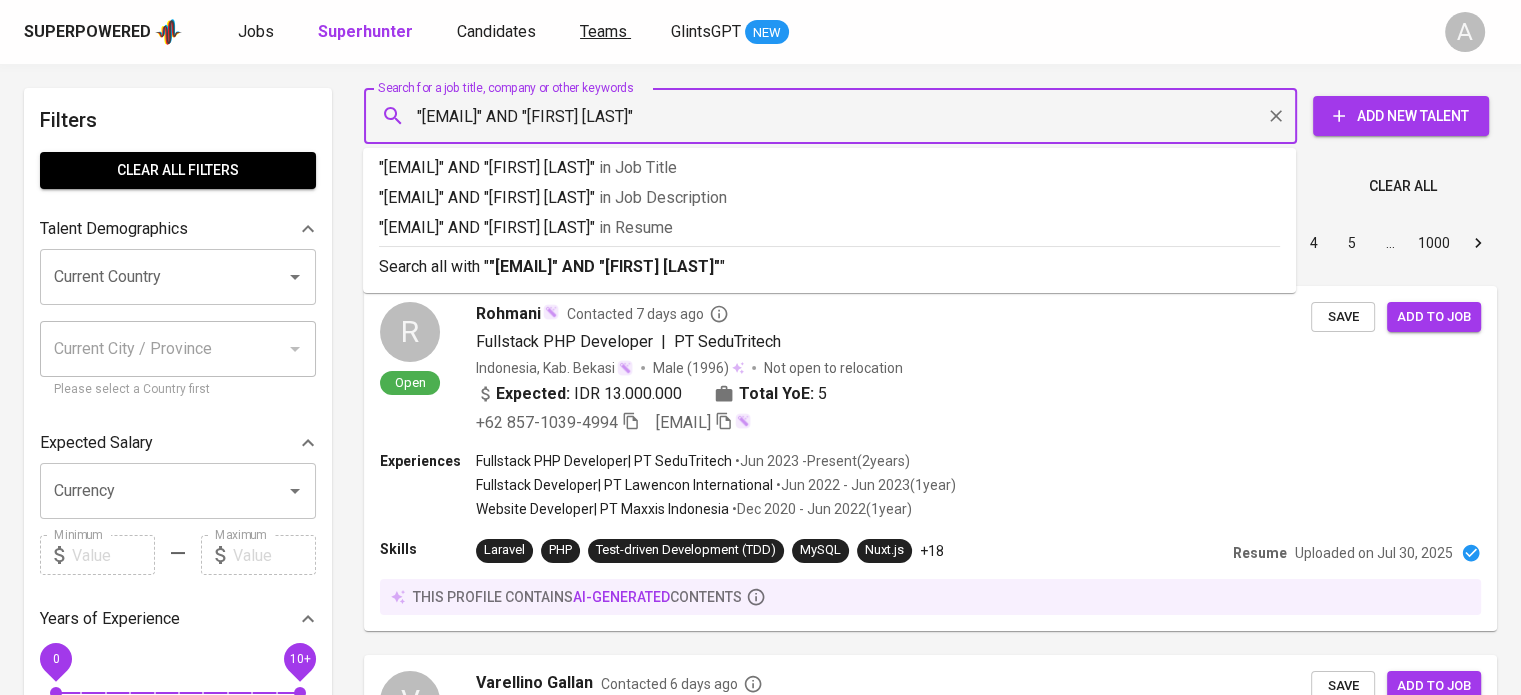 type on ""[EMAIL]" AND "[FIRST] [LAST]"" 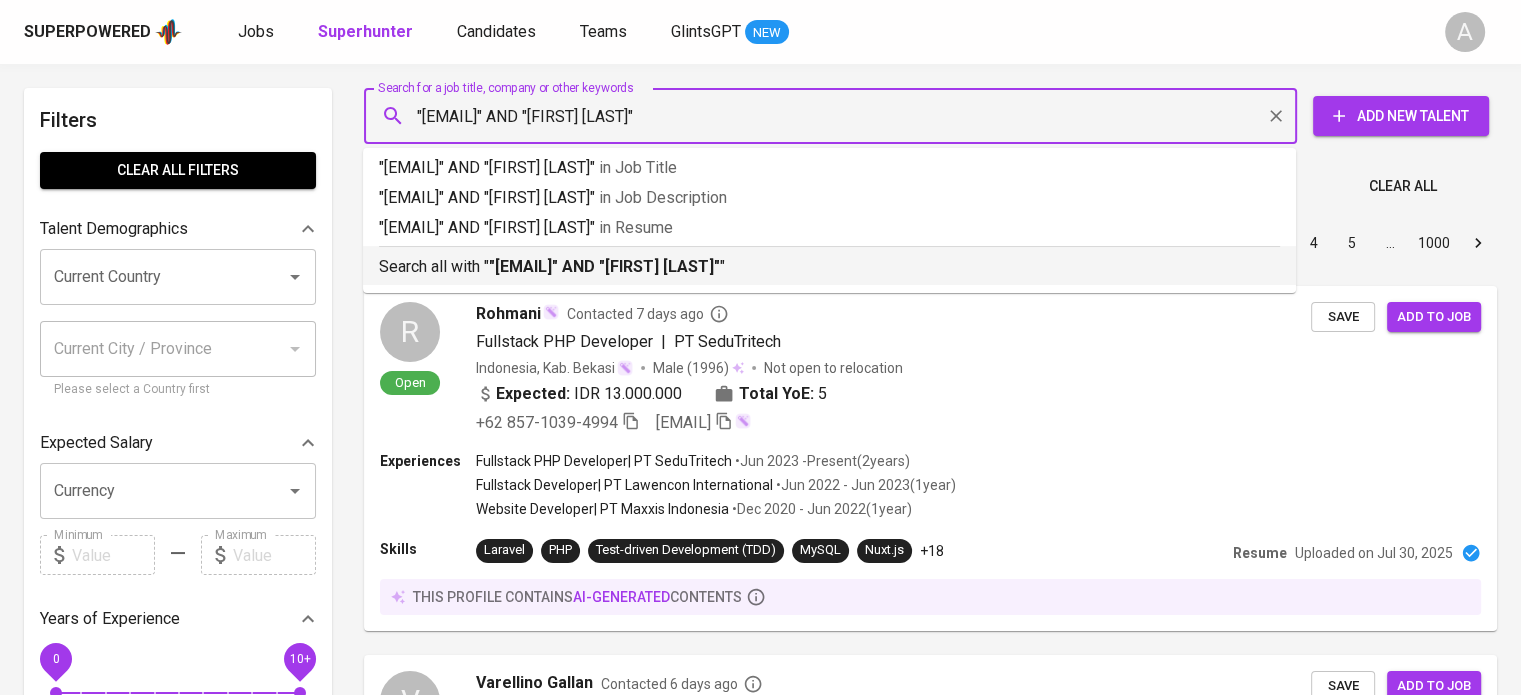click on "Search all with "[EMAIL]" AND "[FIRST] [LAST]" "" at bounding box center [829, 267] 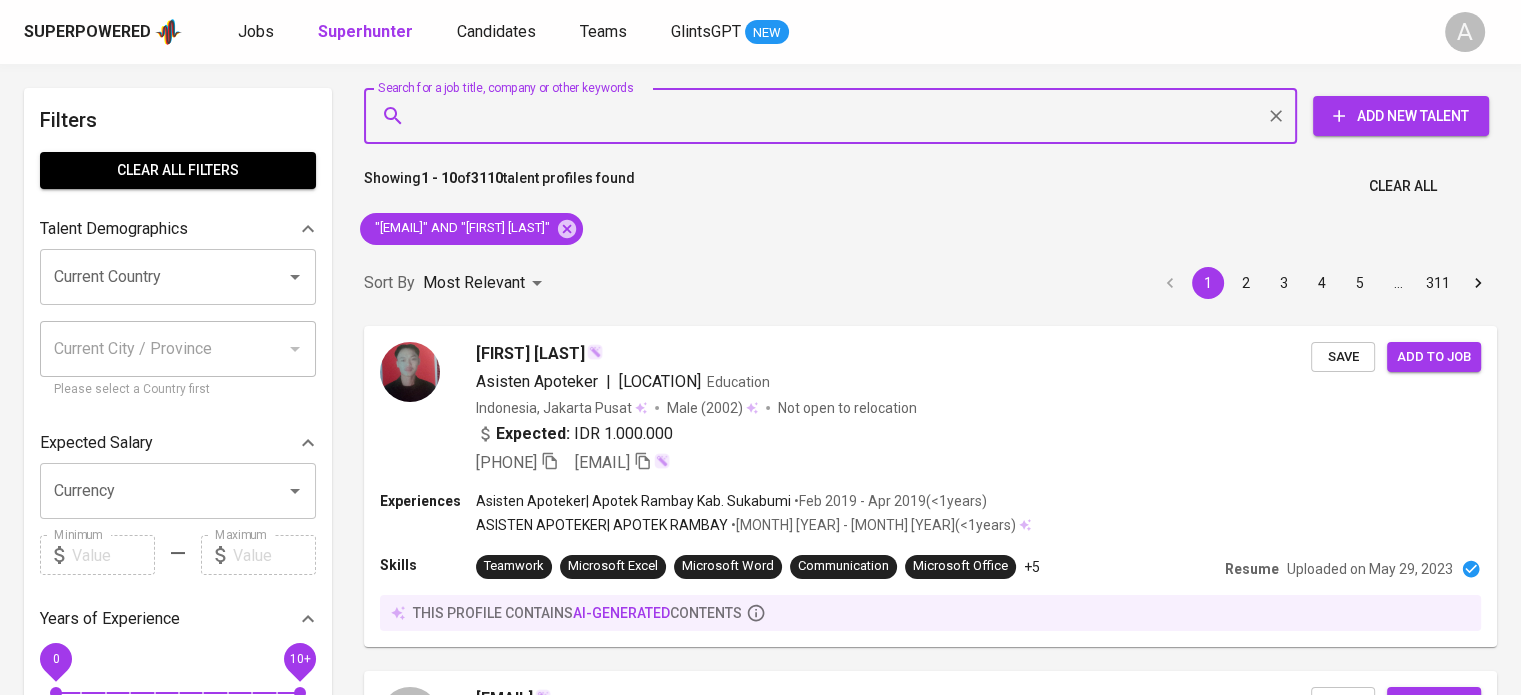 scroll, scrollTop: 0, scrollLeft: 0, axis: both 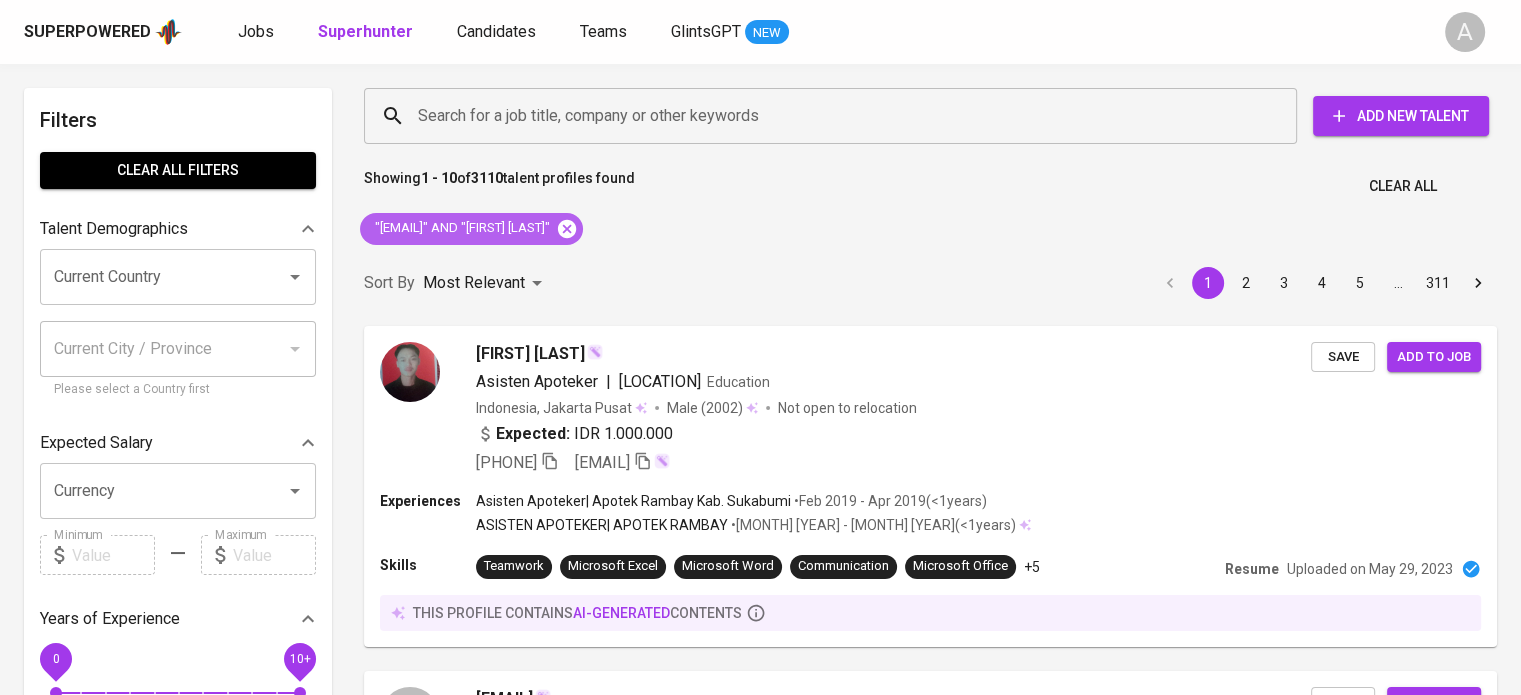 click 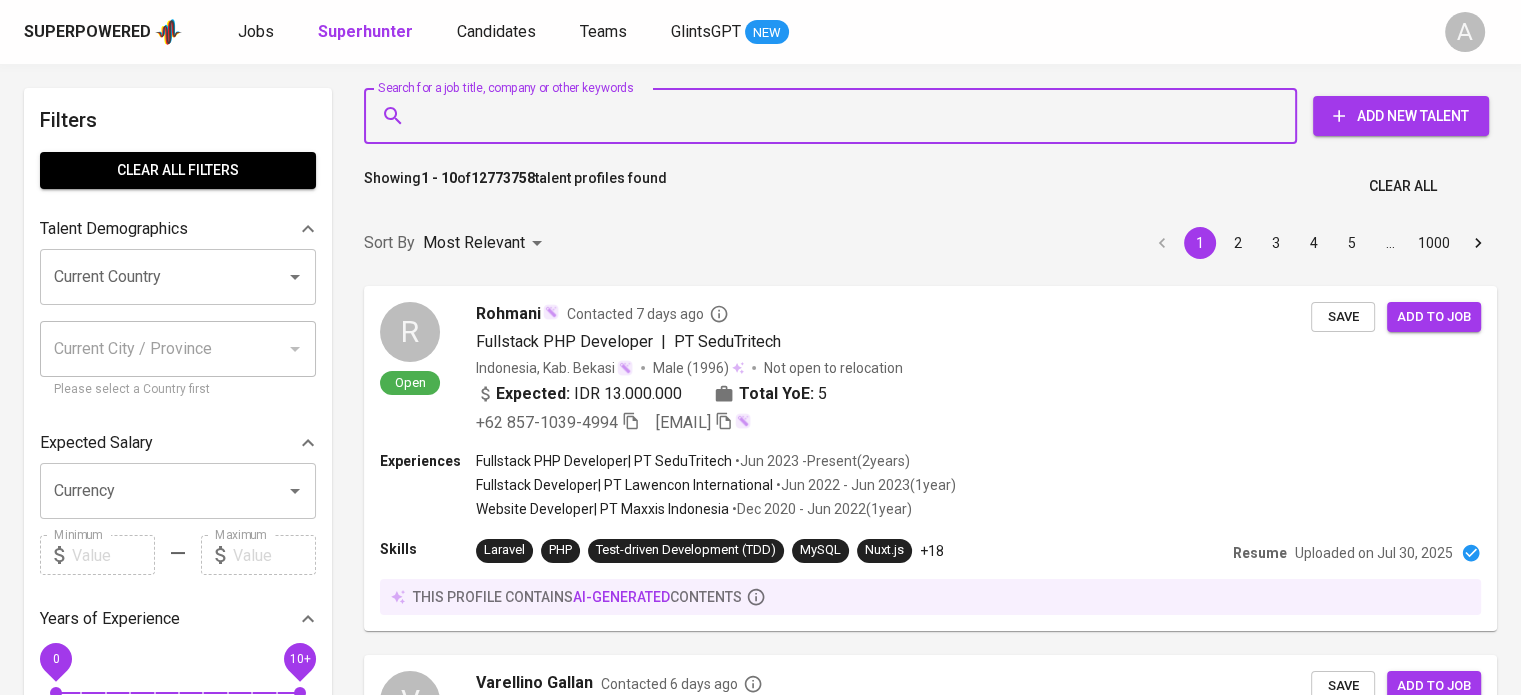 click on "Search for a job title, company or other keywords" at bounding box center (835, 116) 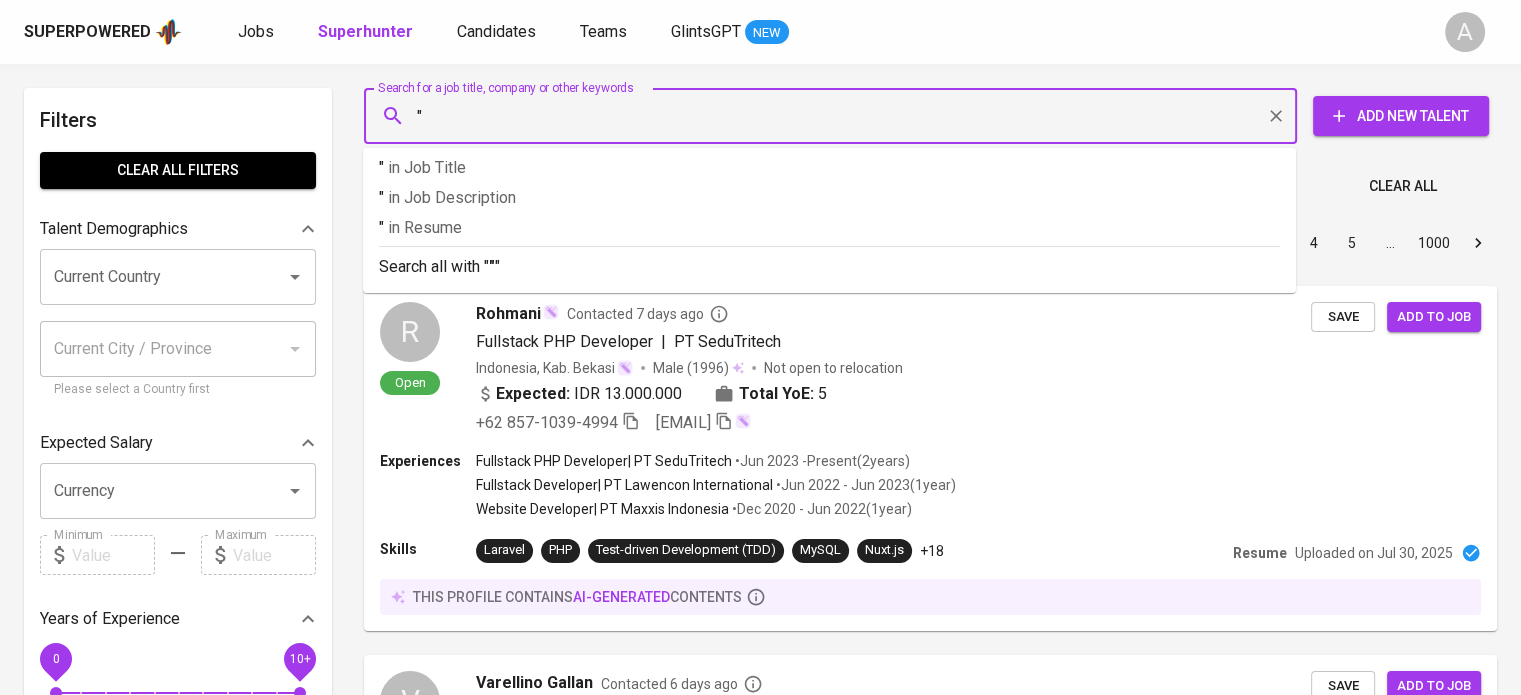 paste on "[EMAIL]" 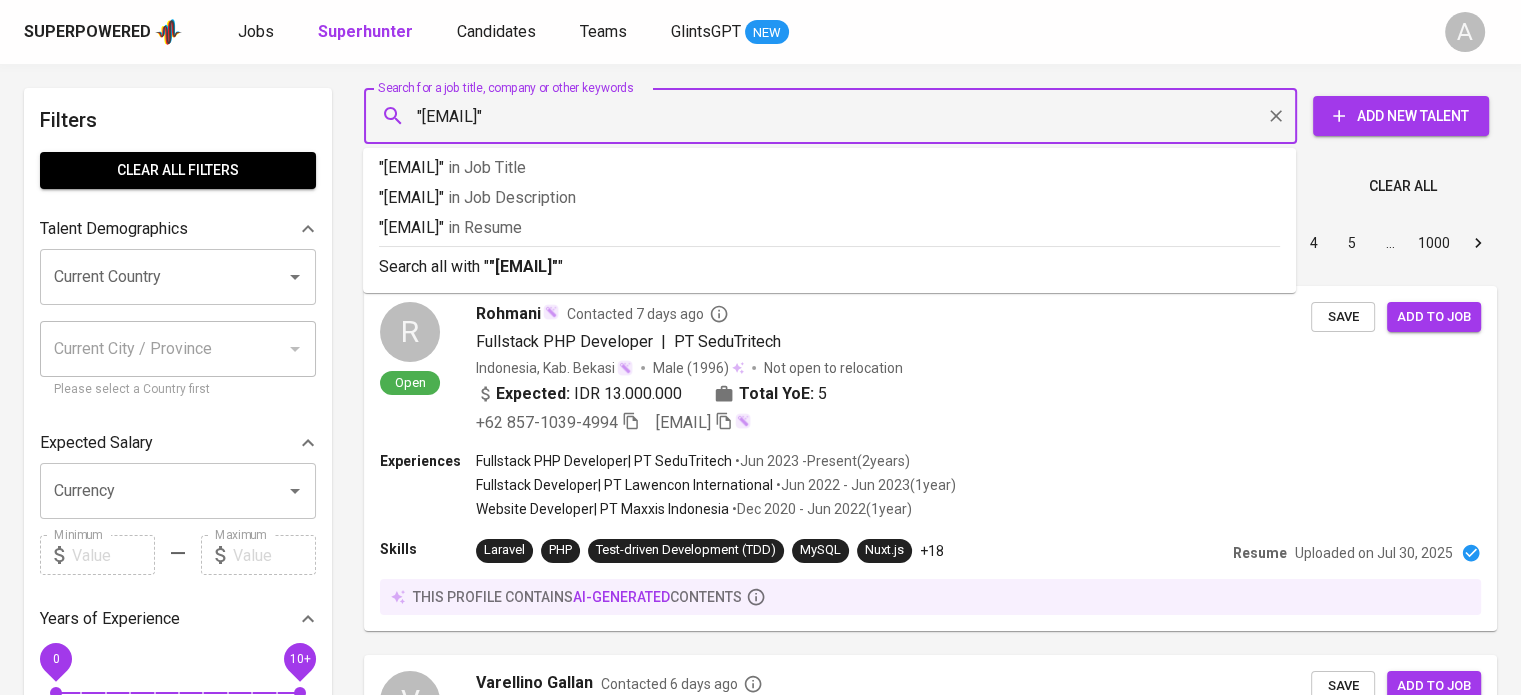 type on ""[EMAIL]"" 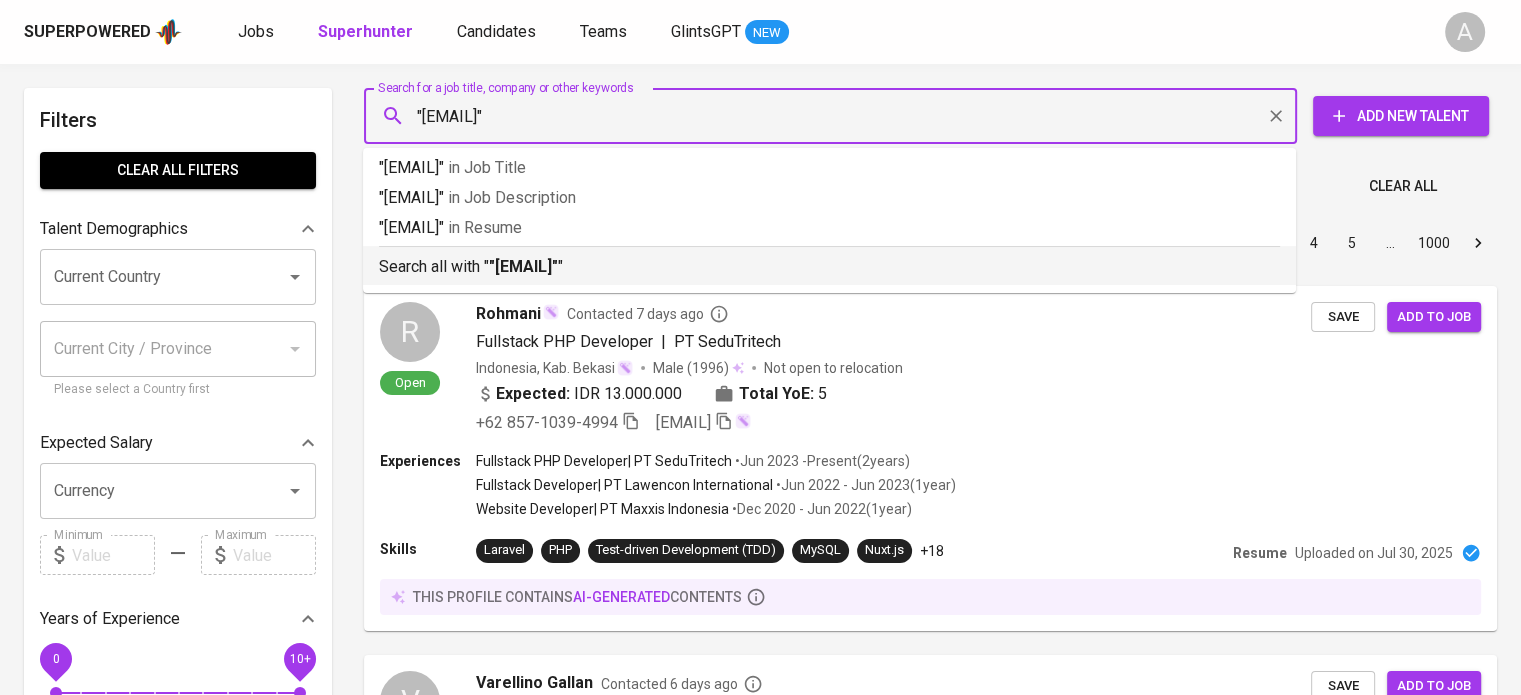 click on ""[EMAIL]"" at bounding box center (523, 266) 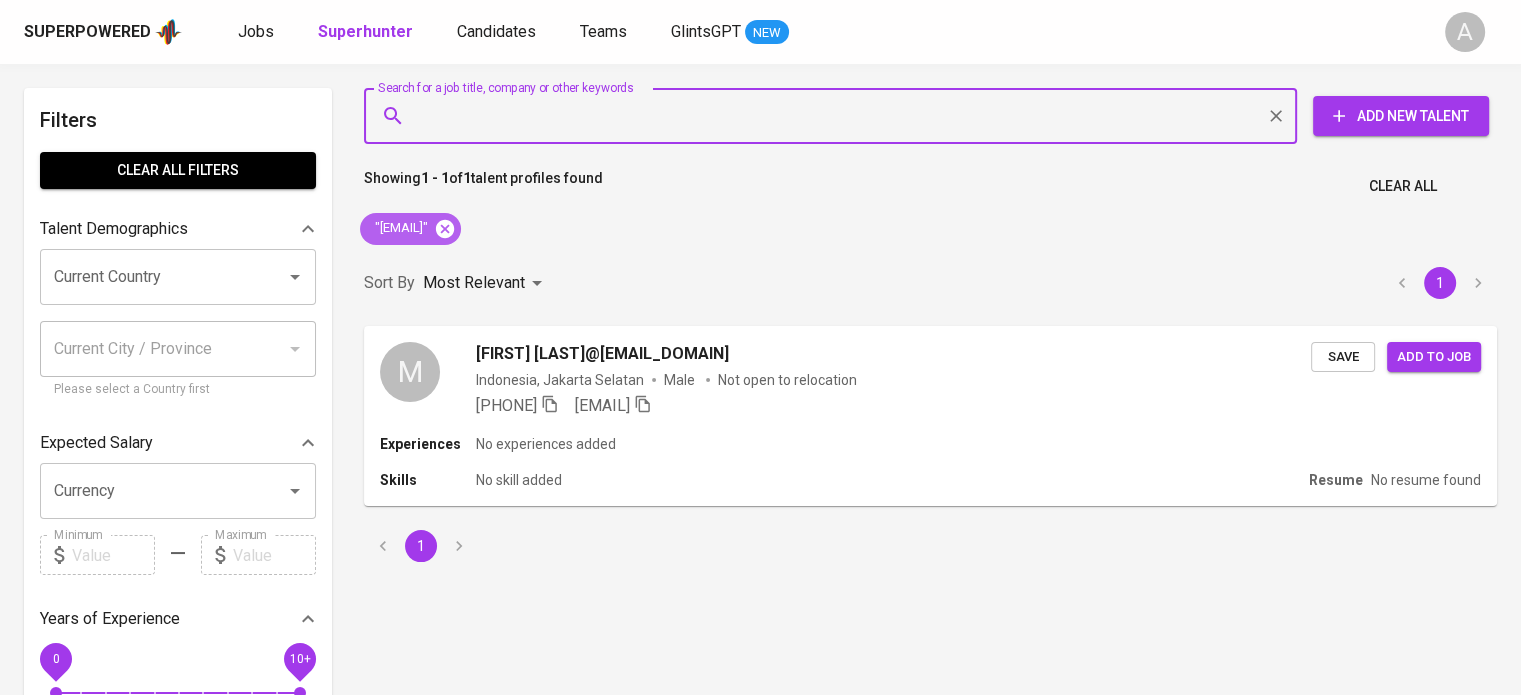 click 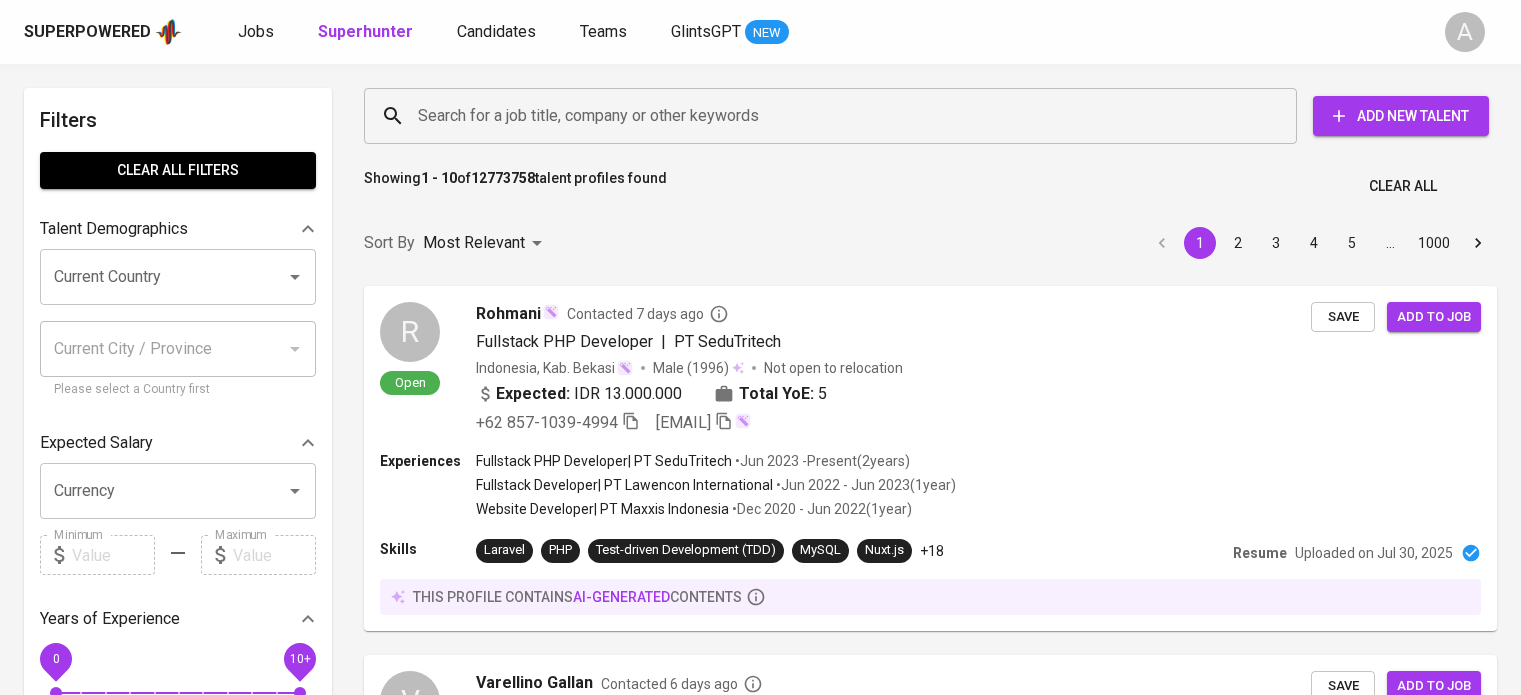 scroll, scrollTop: 0, scrollLeft: 0, axis: both 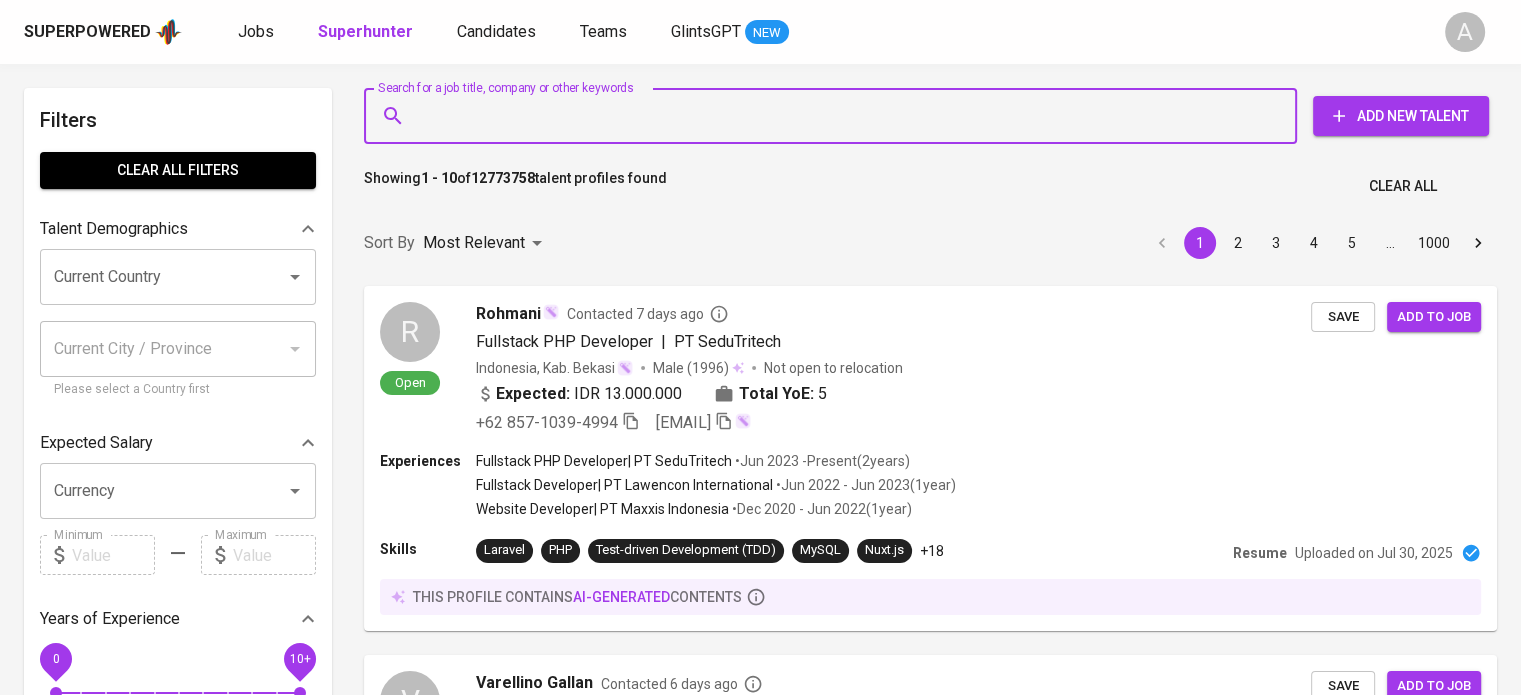 click on "Search for a job title, company or other keywords" at bounding box center (835, 116) 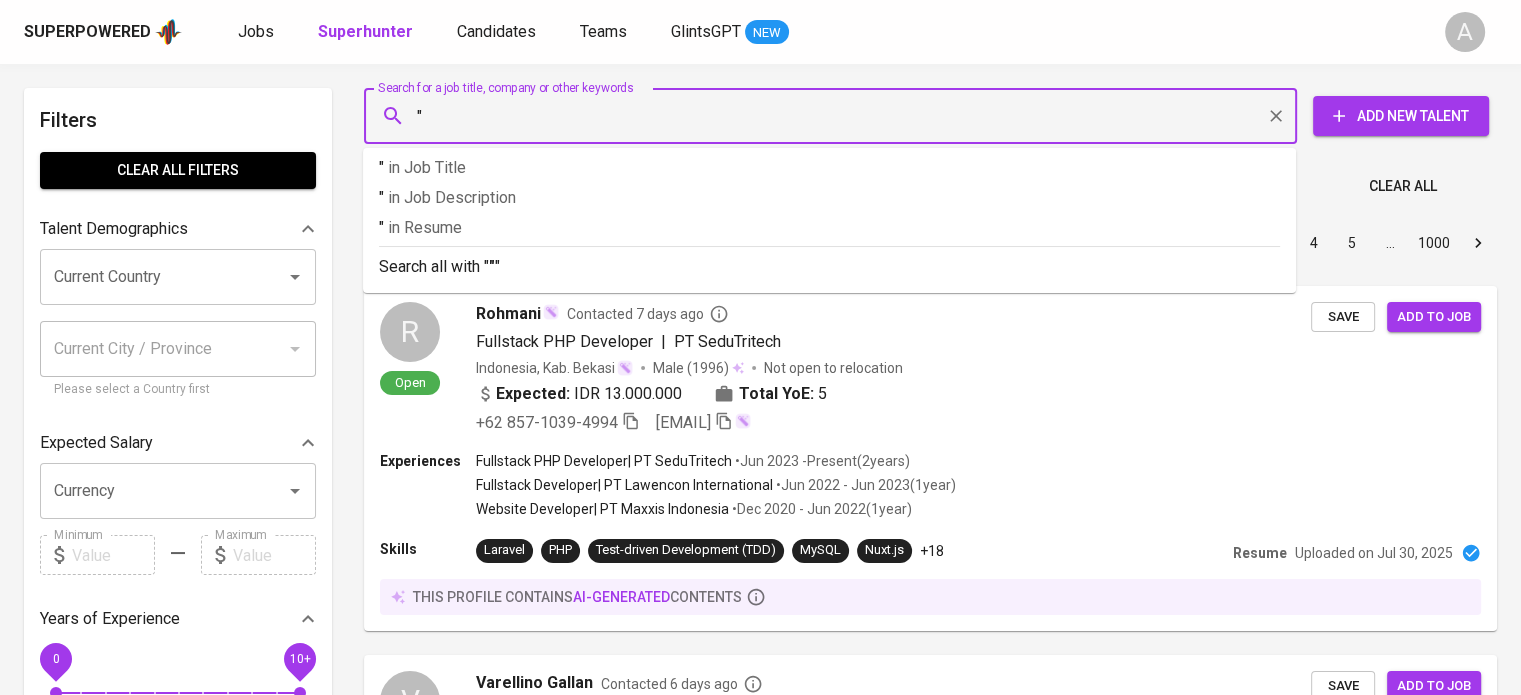 paste on "[EMAIL]" 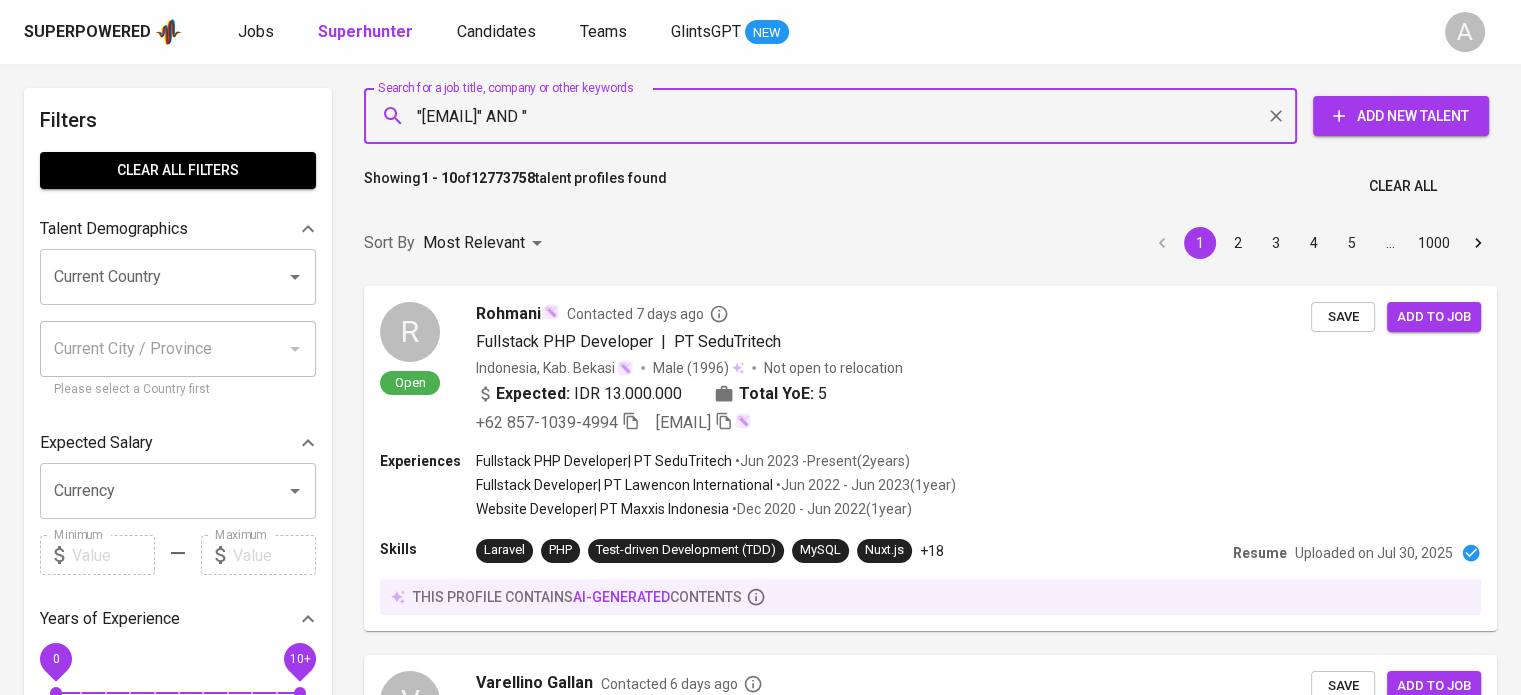 paste on "Nanda Anggia" 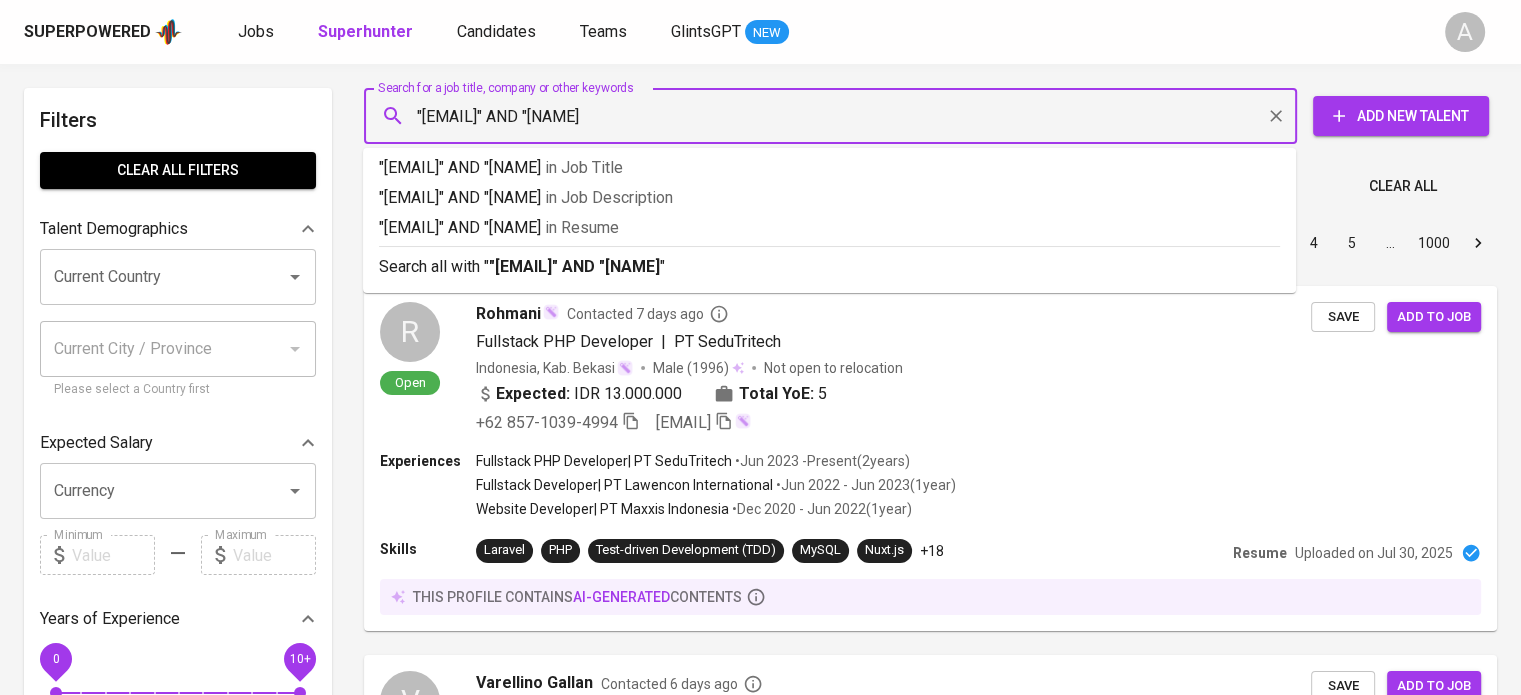 type on ""nandagenoven@rocketmail.com" AND "Nanda Anggia"" 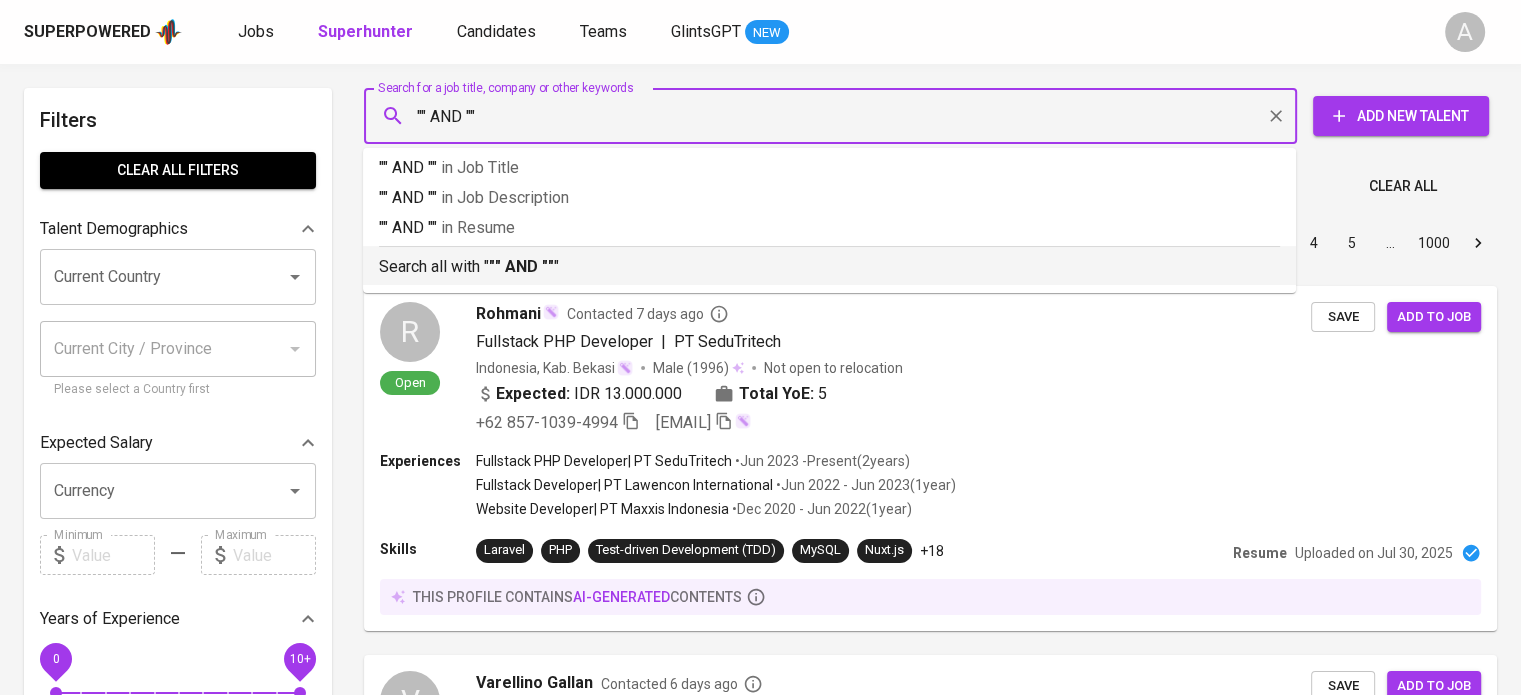 click on "Search all with " "nandagenoven@rocketmail.com" AND "Nanda Anggia" "" at bounding box center (829, 267) 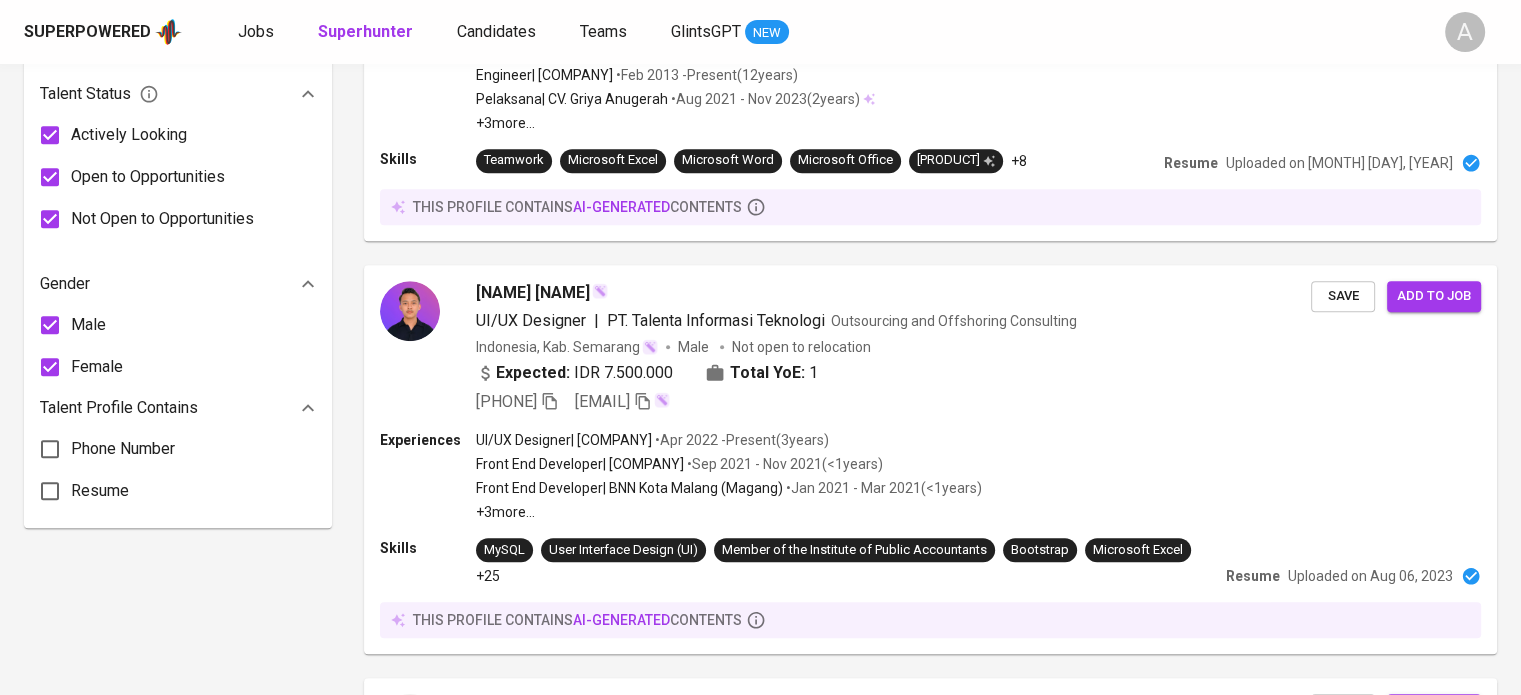 scroll, scrollTop: 0, scrollLeft: 0, axis: both 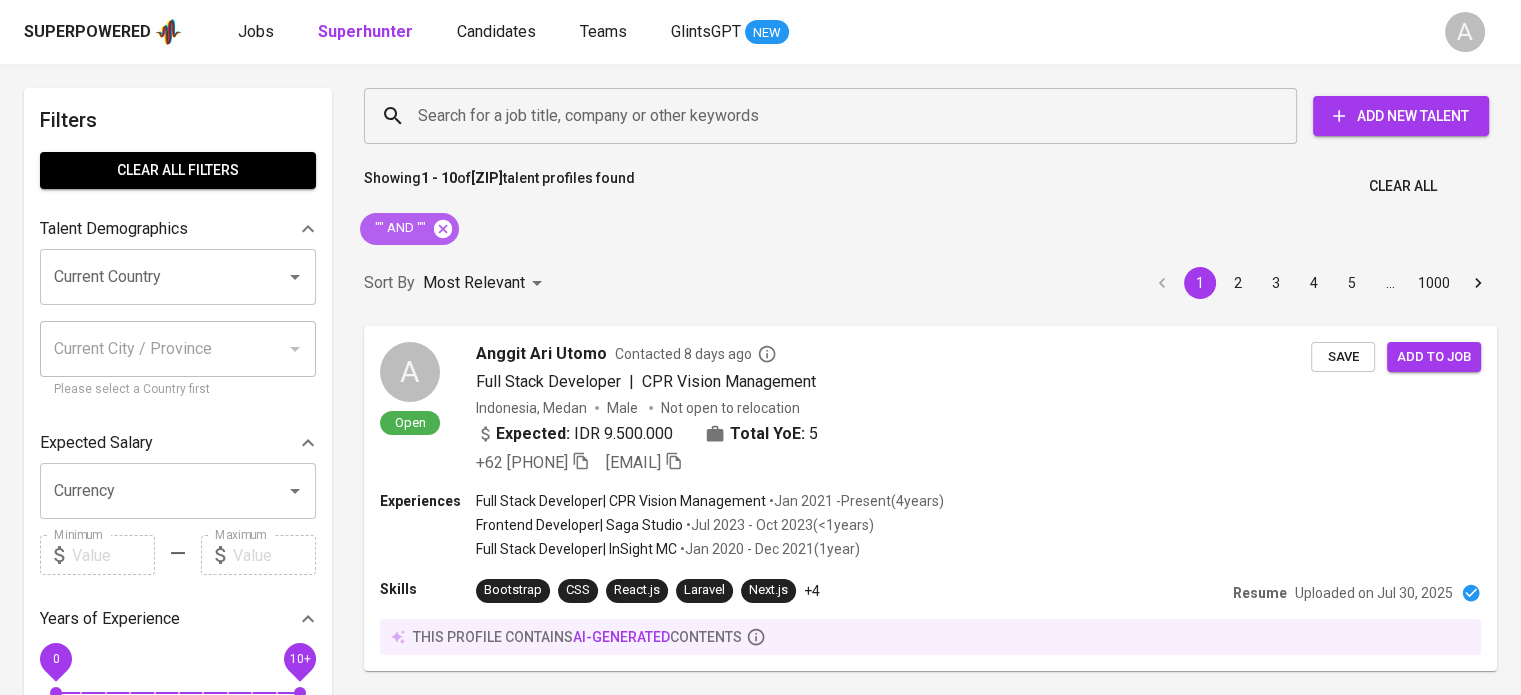 click 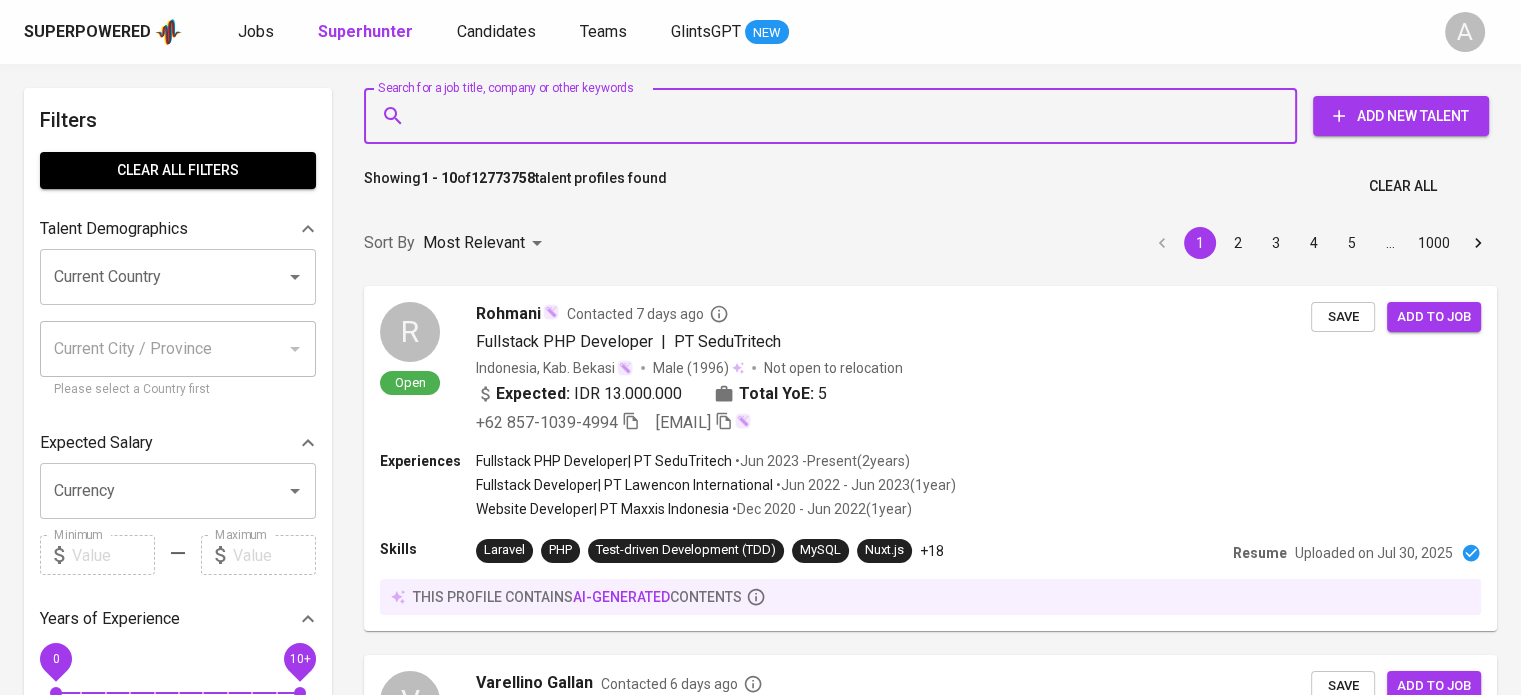 click on "Search for a job title, company or other keywords" at bounding box center [835, 116] 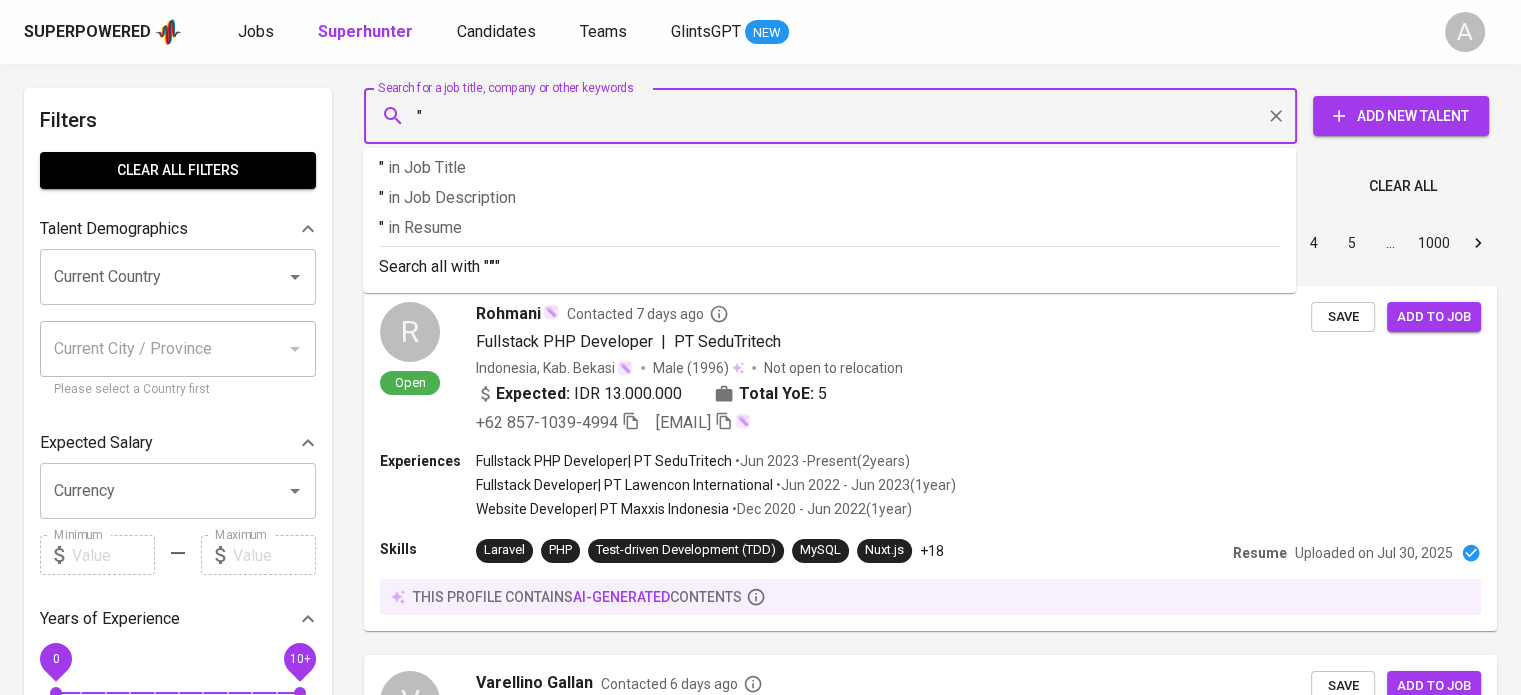 paste on "Tika Yulianti" 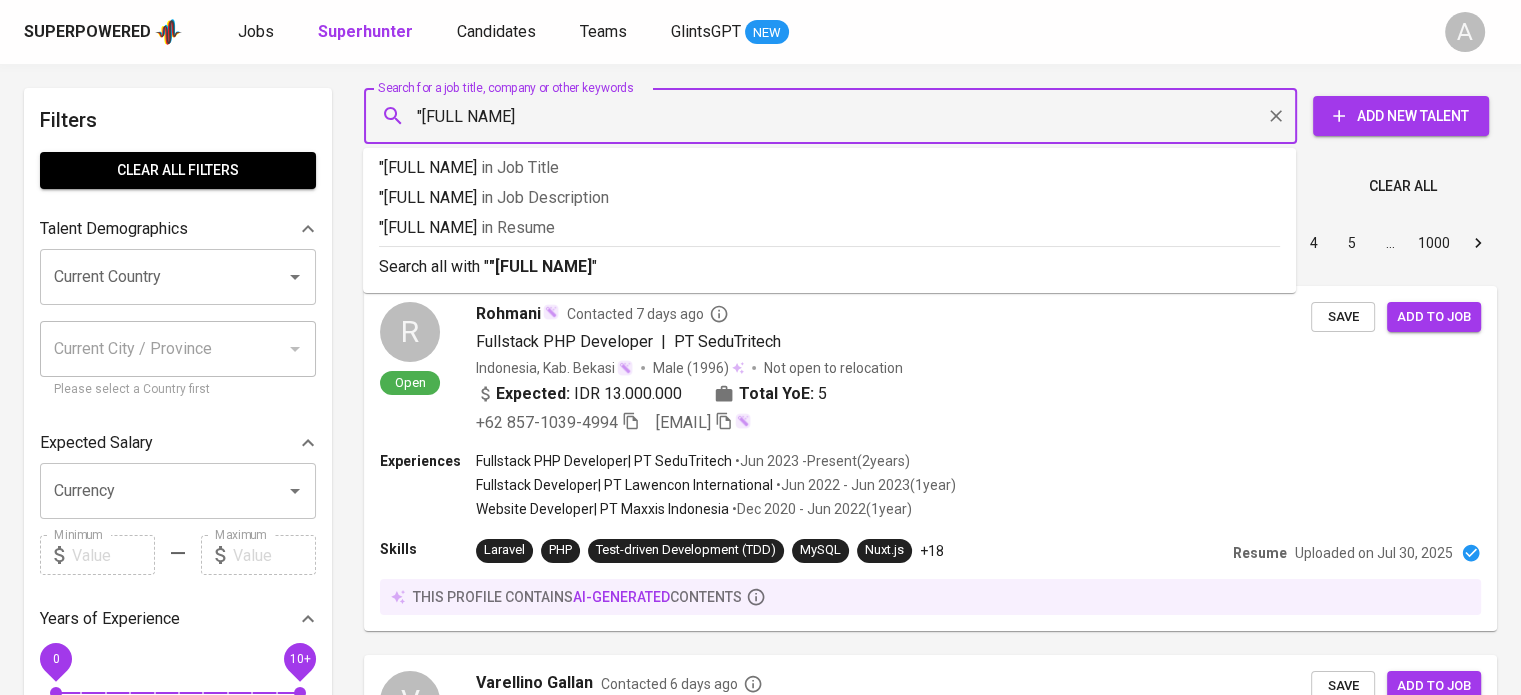 type on ""Tika Yulianti"" 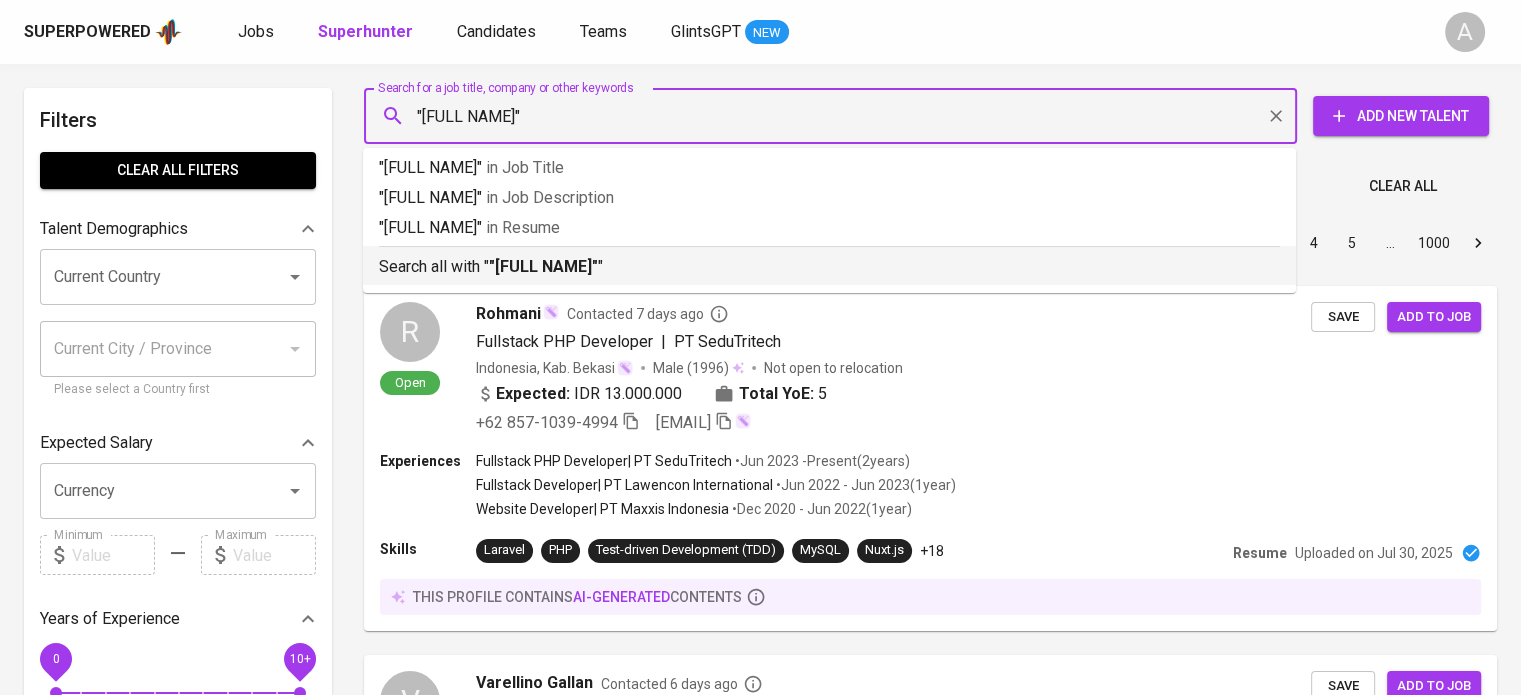 click on "Search all with " "Tika Yulianti" "" at bounding box center [829, 267] 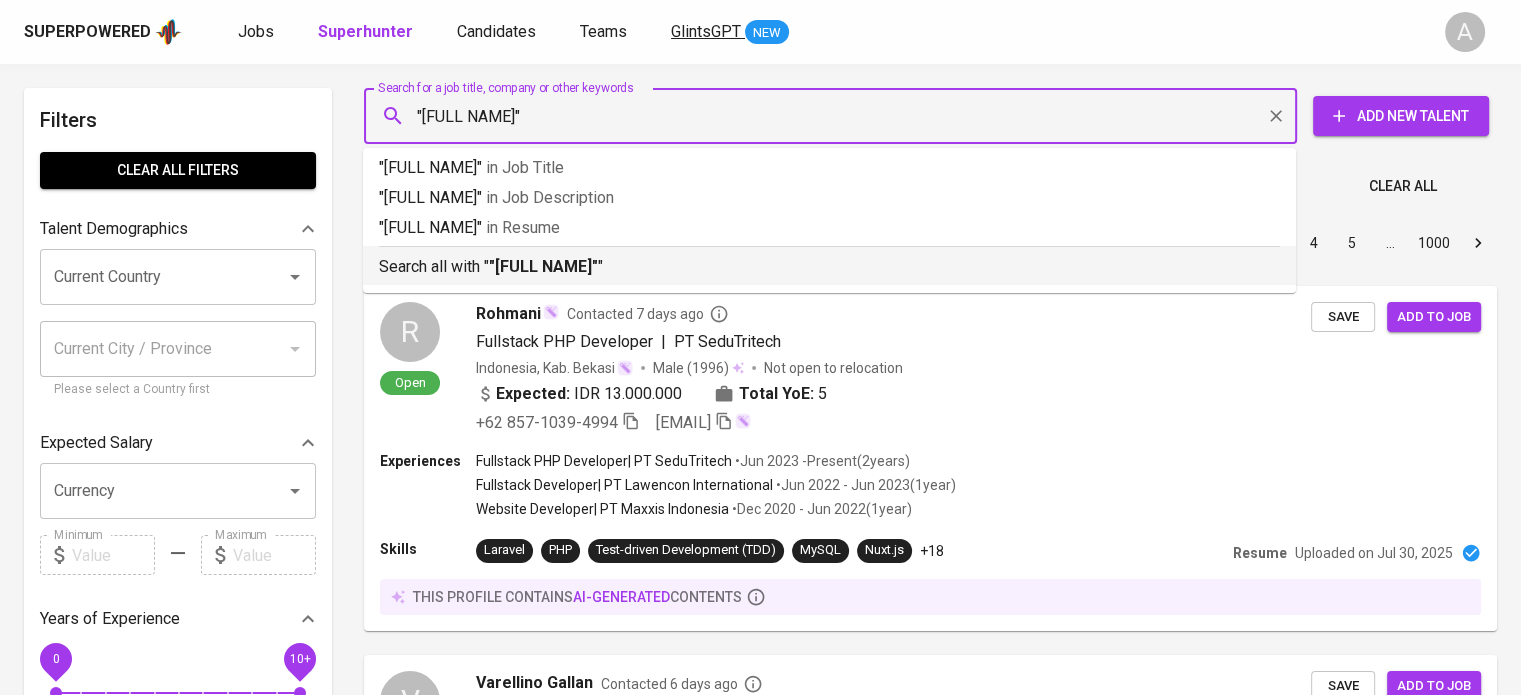 type 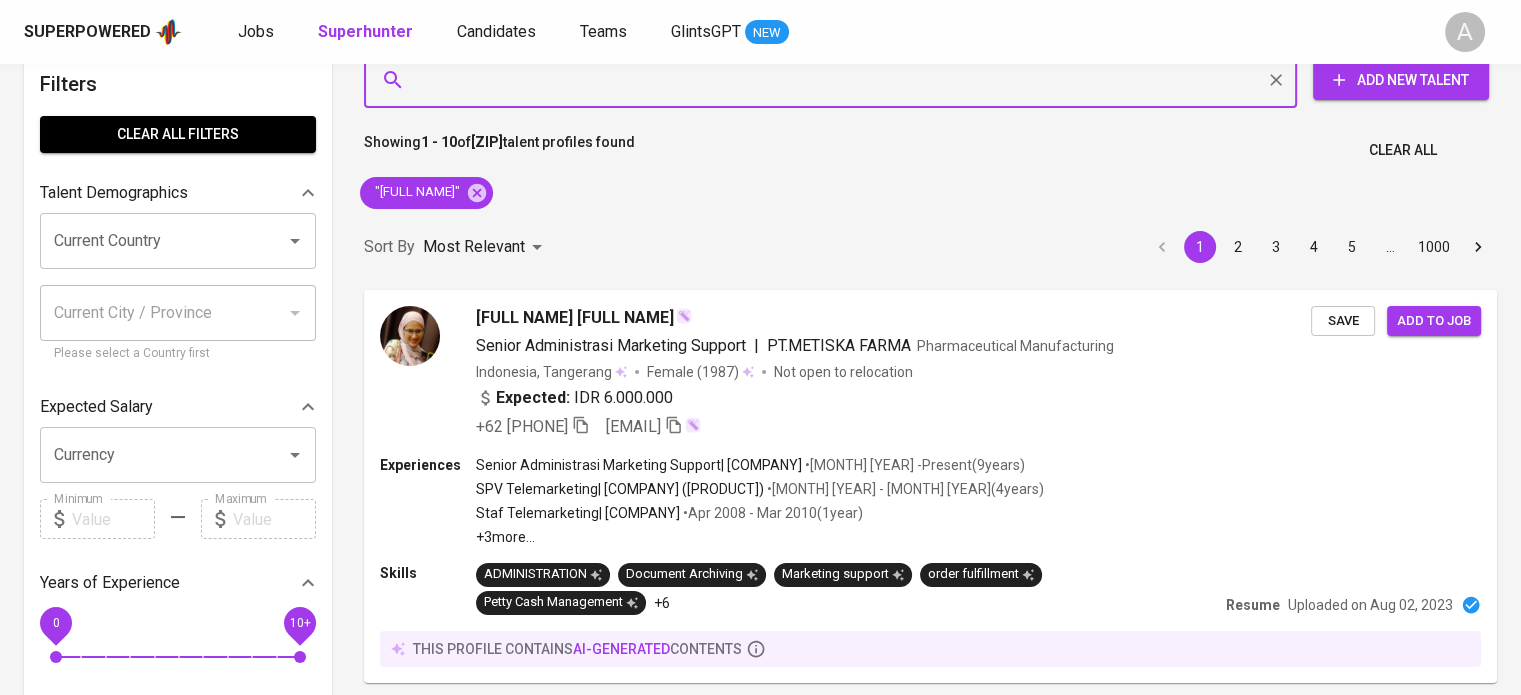 scroll, scrollTop: 0, scrollLeft: 0, axis: both 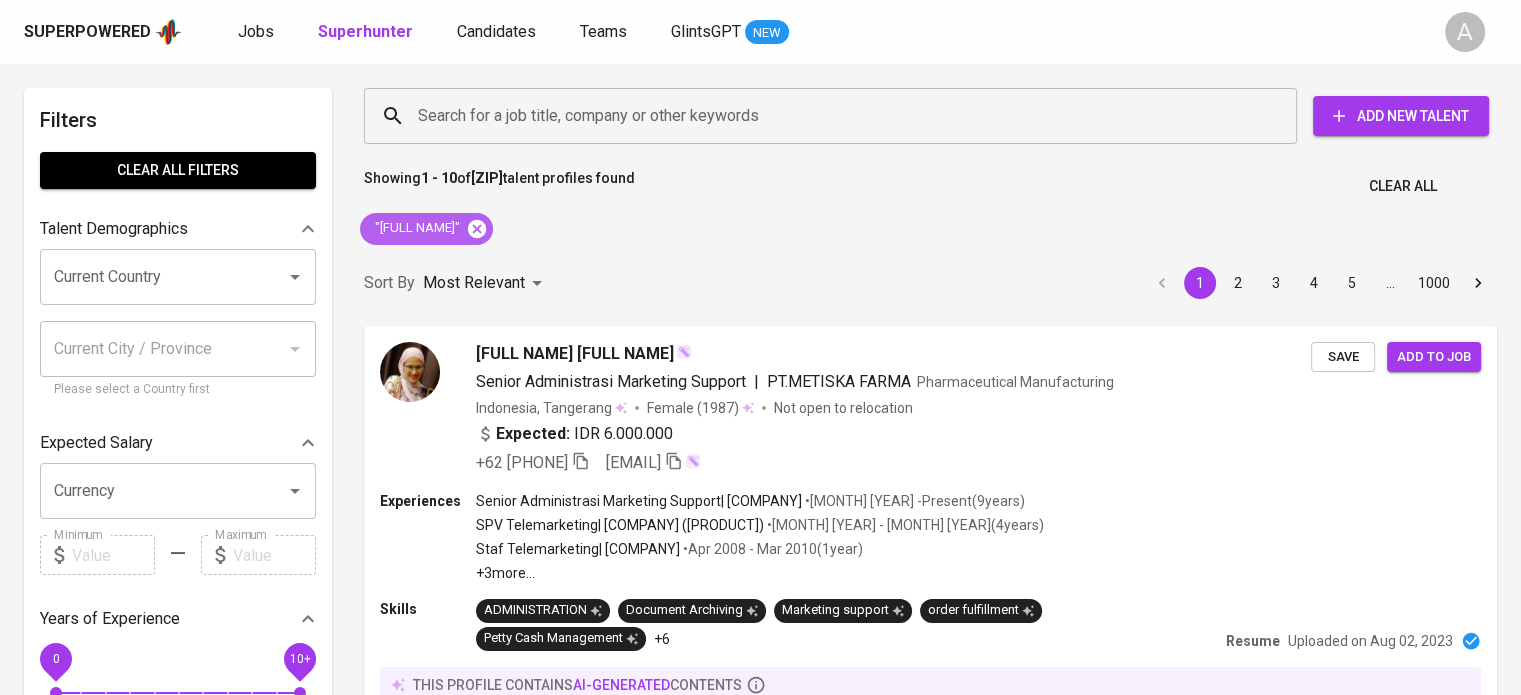 click 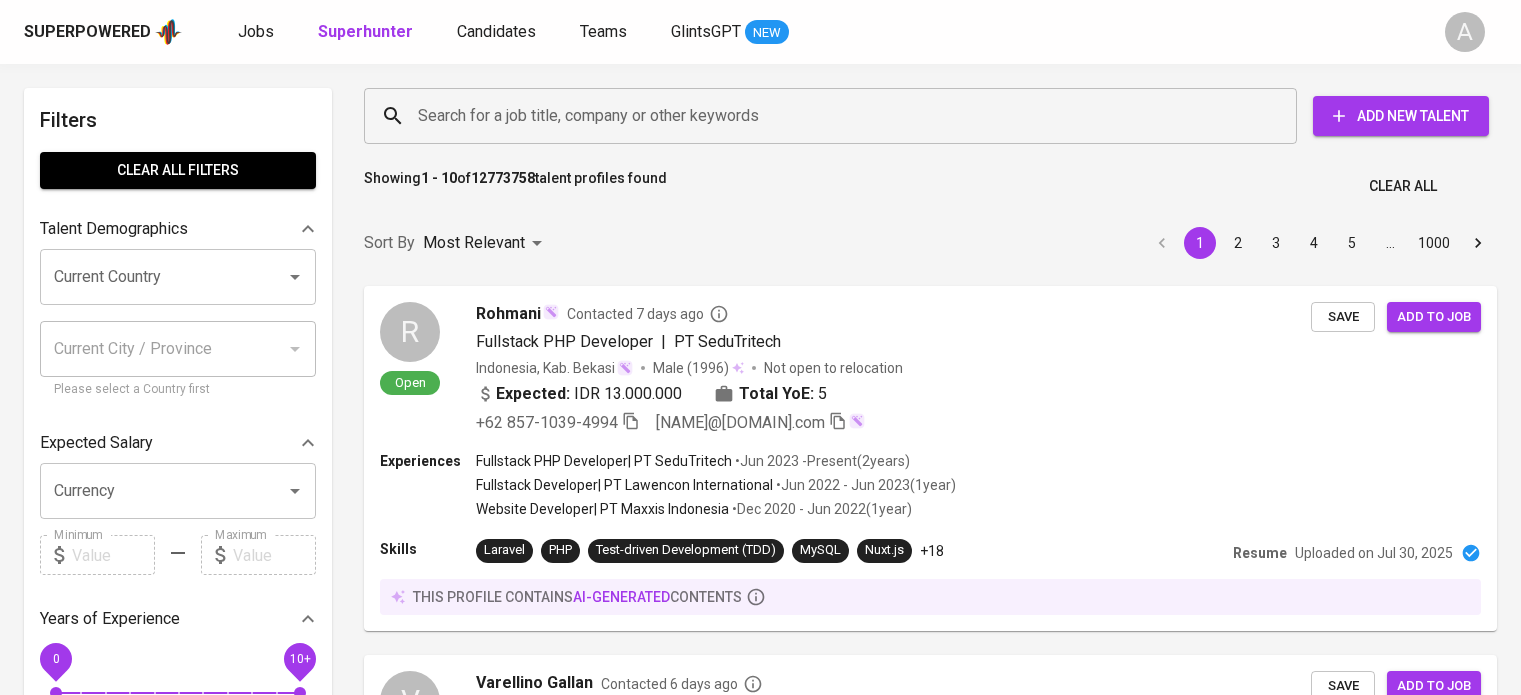 scroll, scrollTop: 0, scrollLeft: 0, axis: both 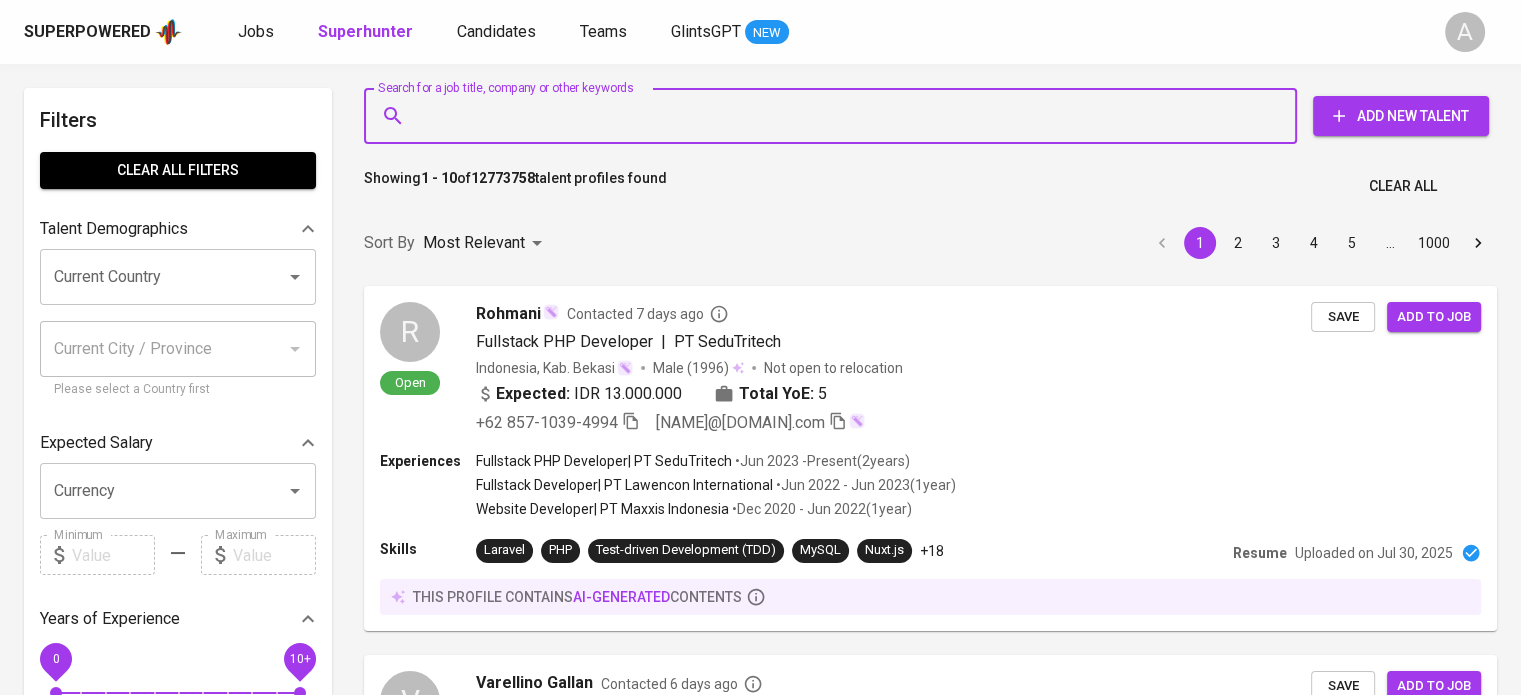 click on "Search for a job title, company or other keywords" at bounding box center (835, 116) 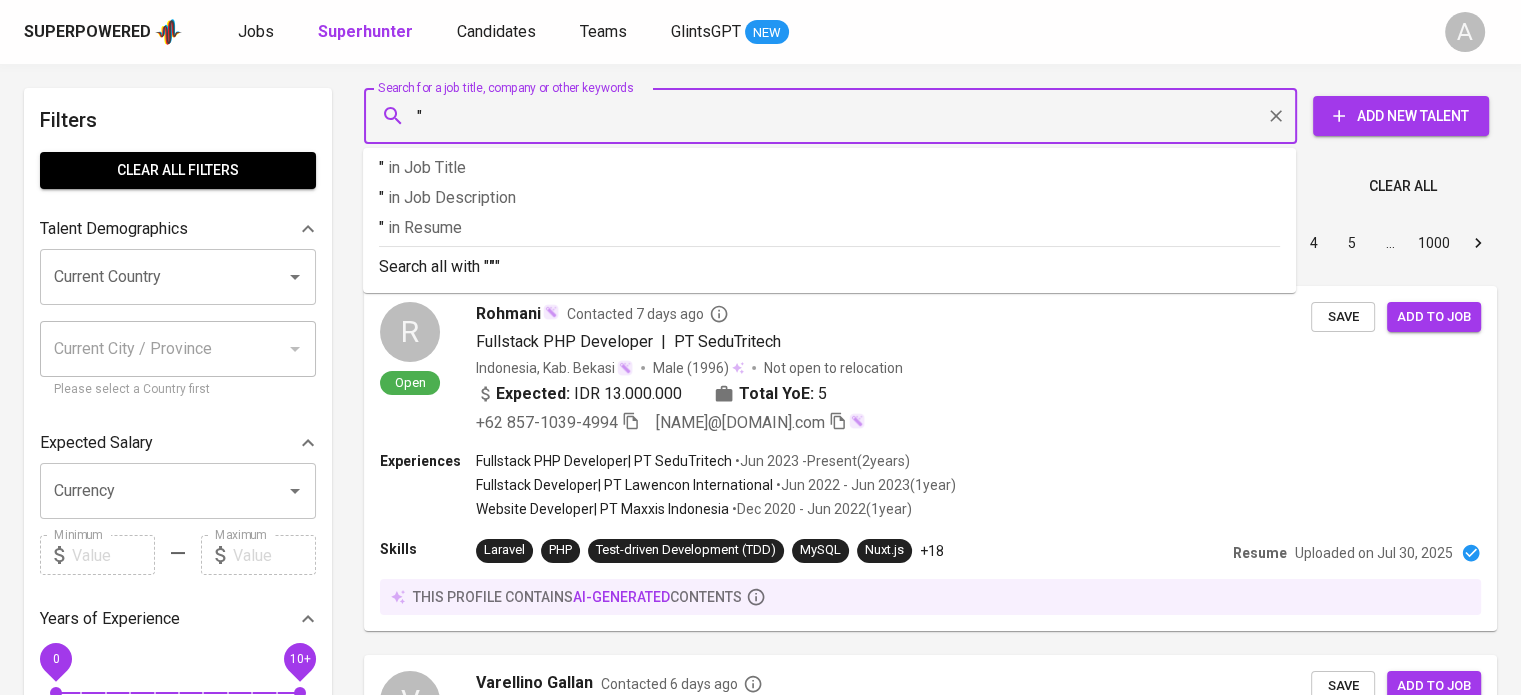 paste on "Liza Camelia Suryanata, S.E." 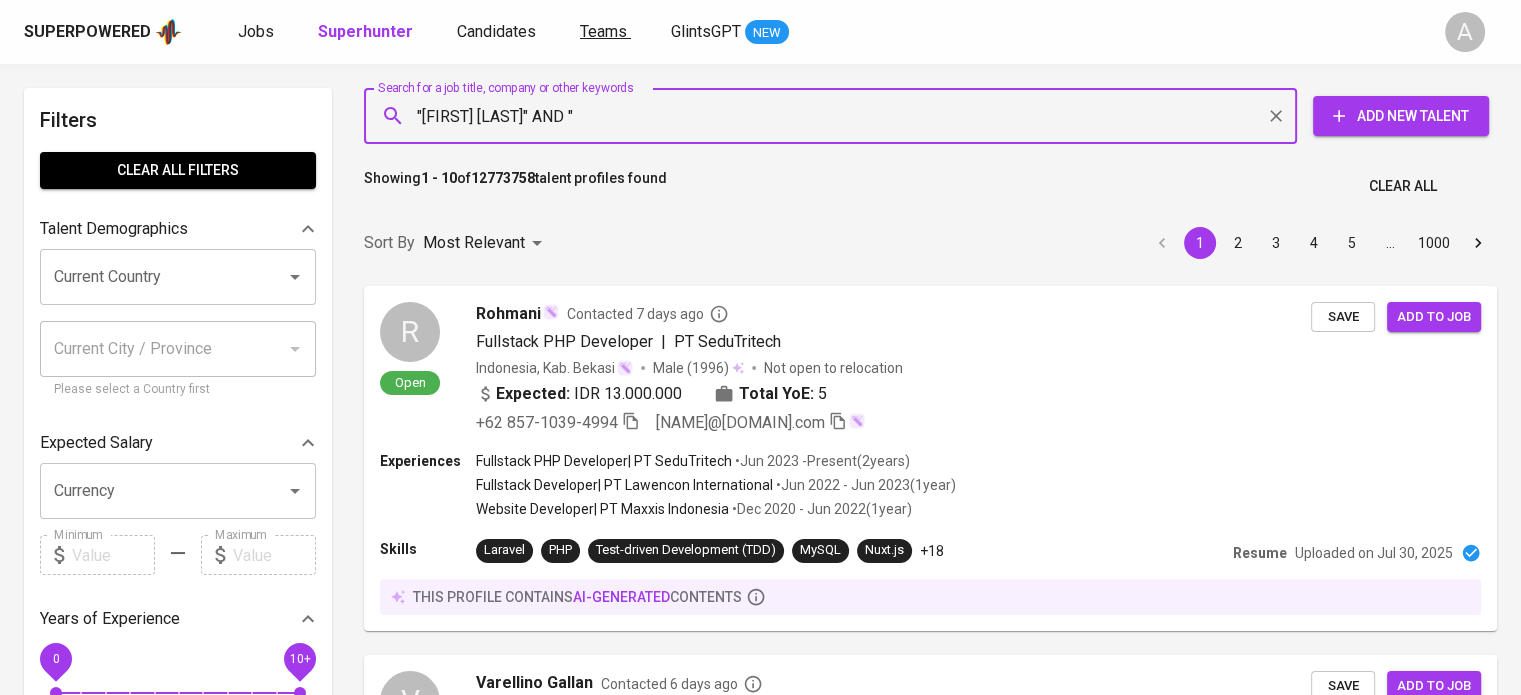 paste on "lizacamelia0914@gmail.com" 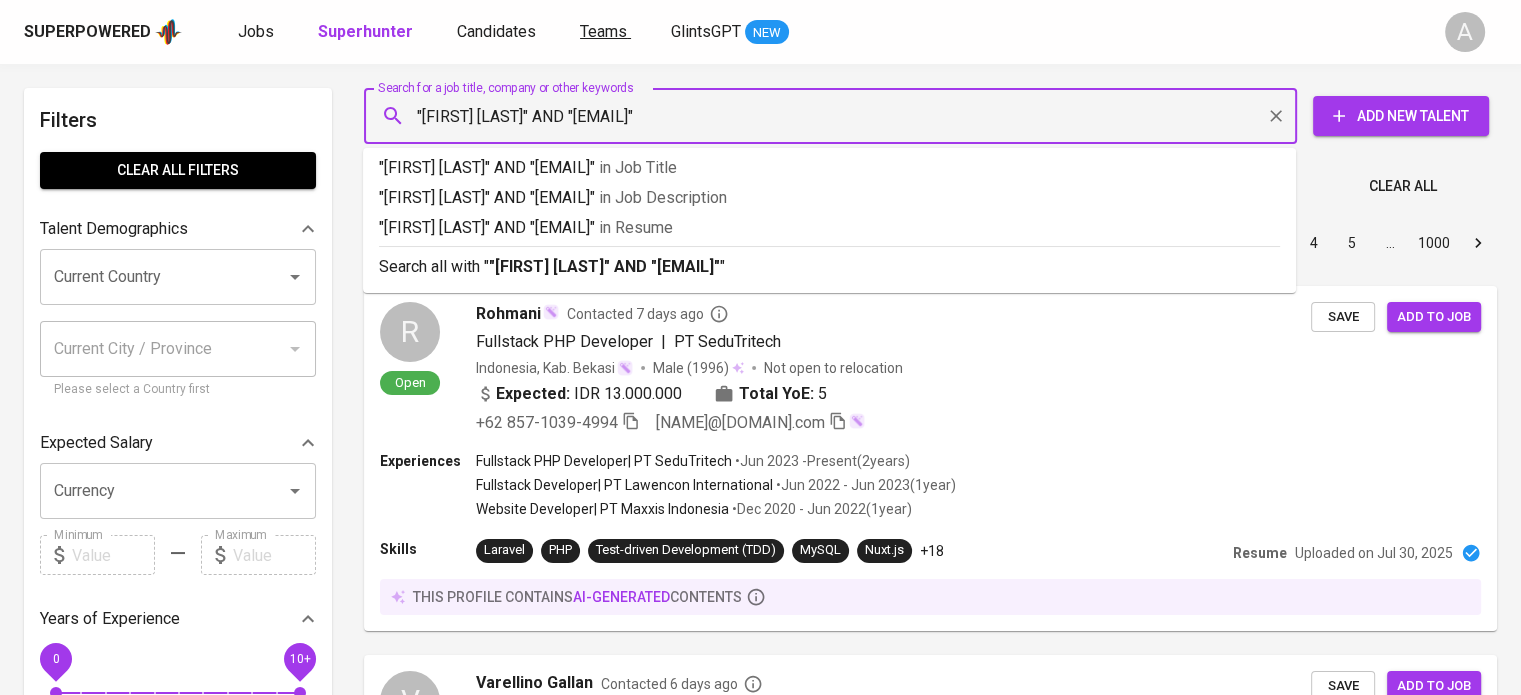 type on ""Liza Camelia Suryanata" AND "lizacamelia0914@gmail.com"" 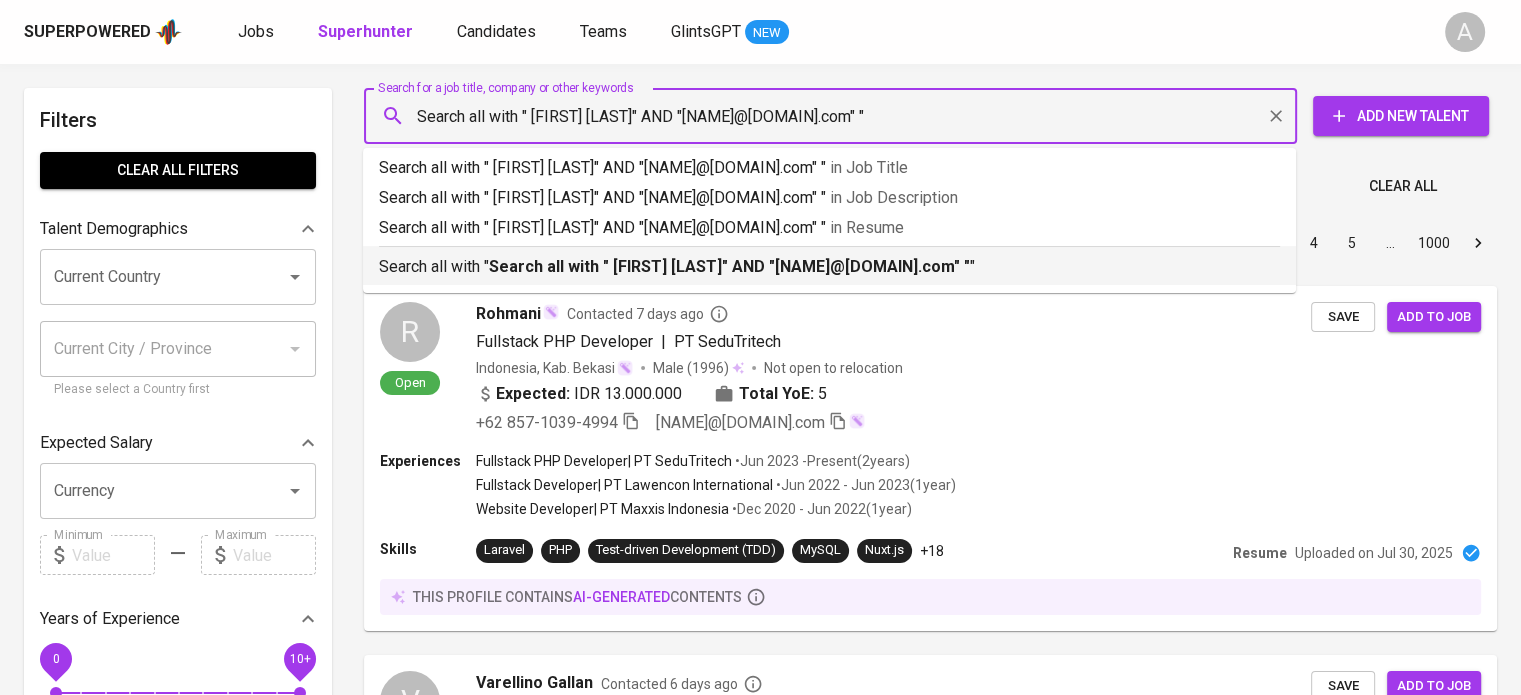 click on "Search all with " "Liza Camelia Suryanata" AND "lizacamelia0914@gmail.com" "" at bounding box center [829, 267] 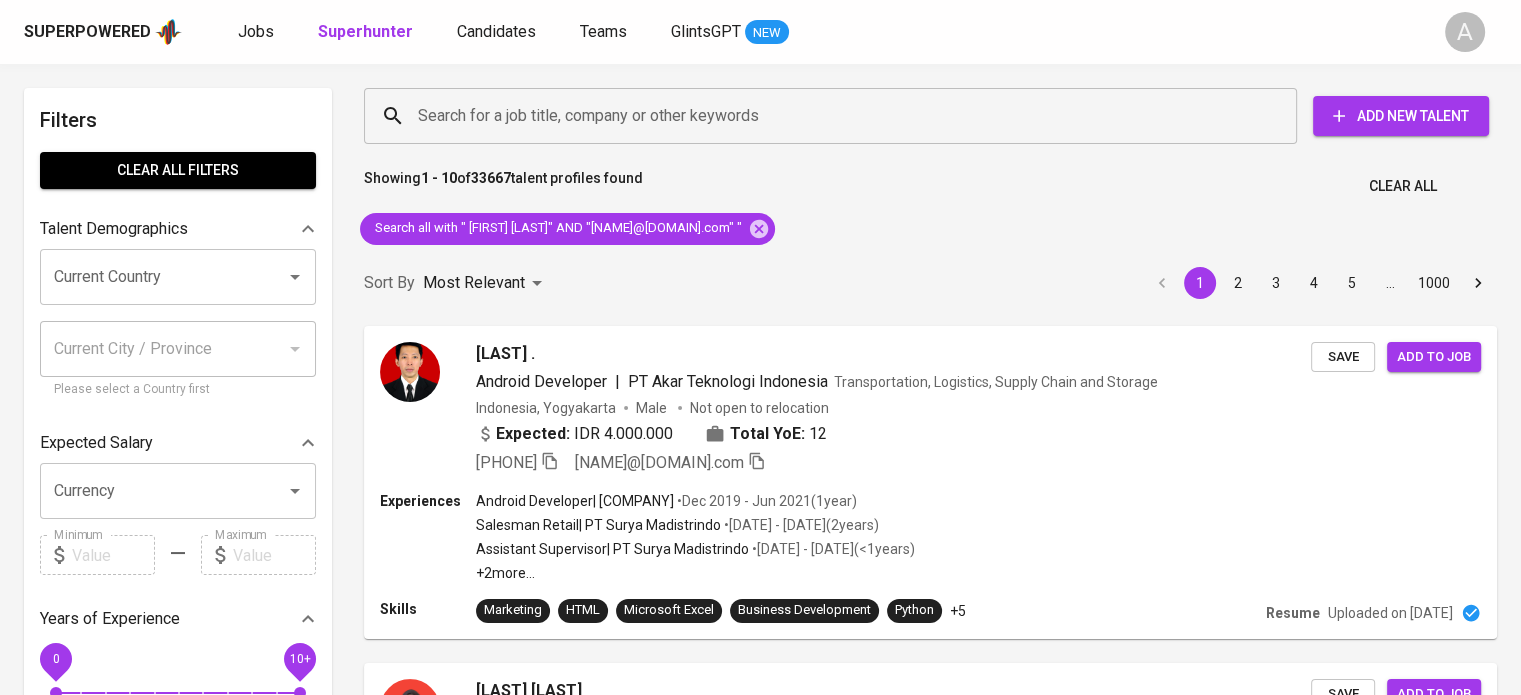 click on "Showing  1 - 10  of  33667  talent profiles found Clear All" at bounding box center (930, 180) 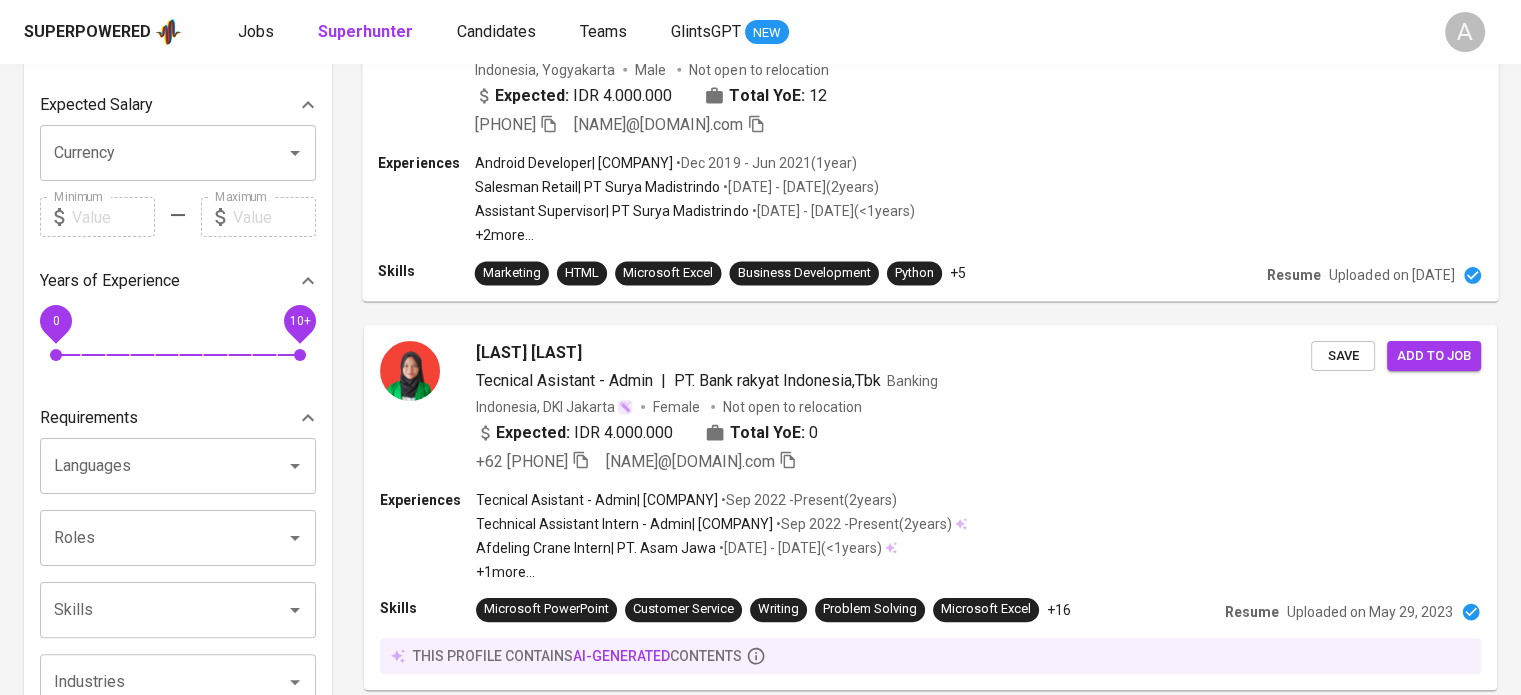scroll, scrollTop: 0, scrollLeft: 0, axis: both 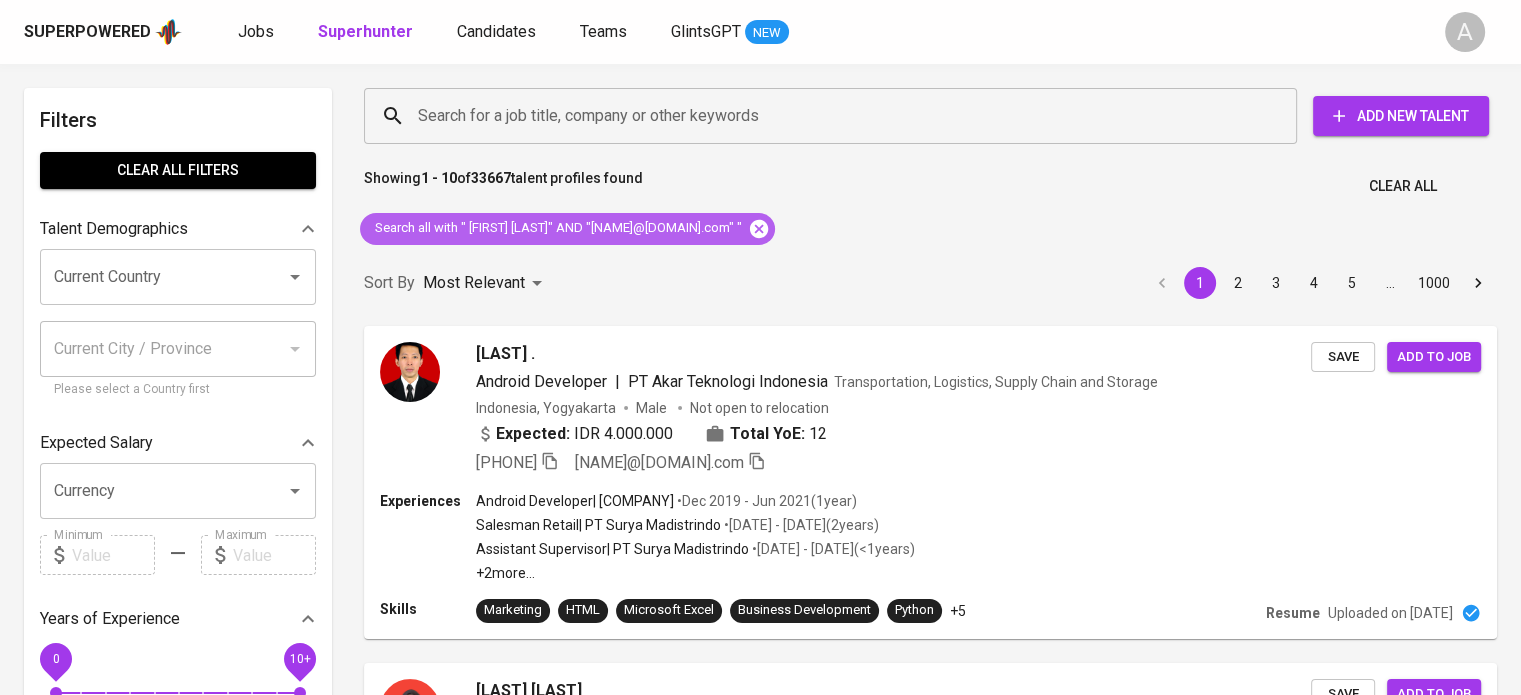 click 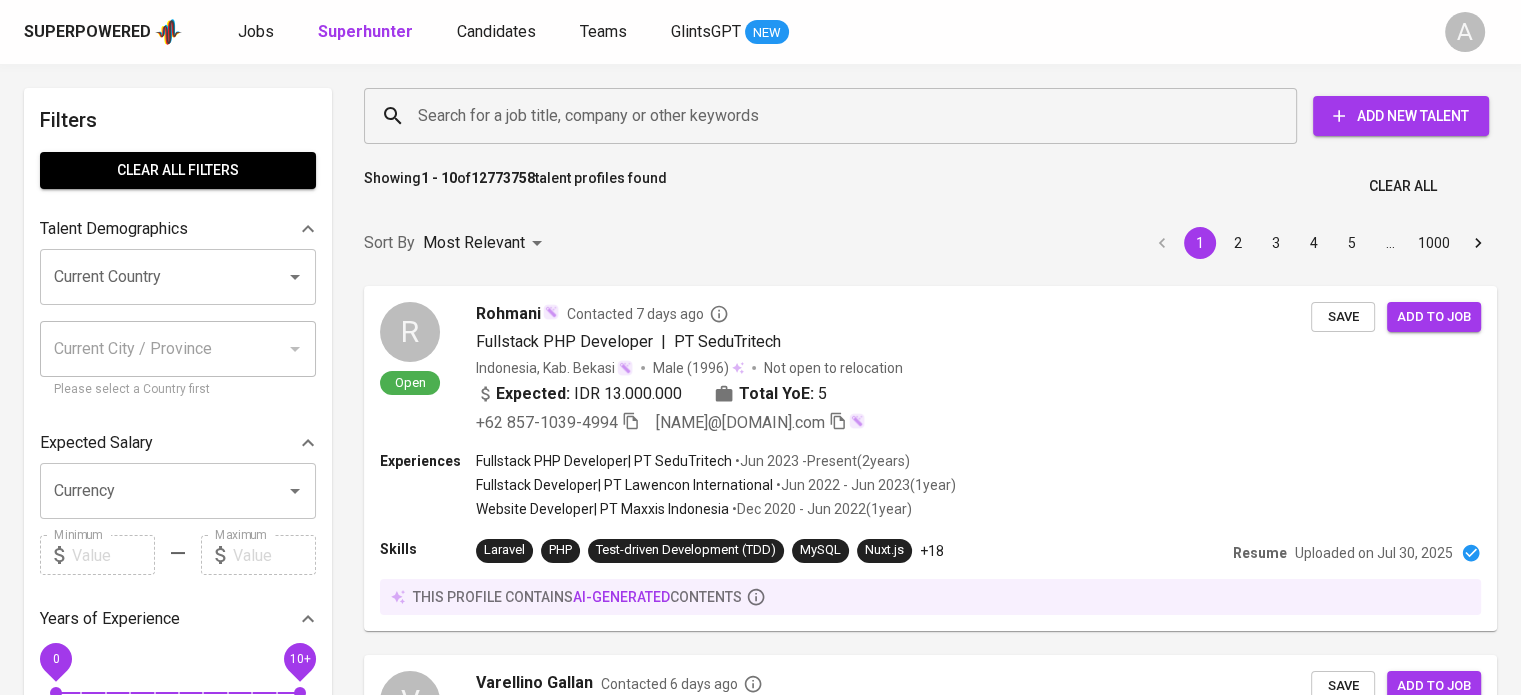 click on "Search for a job title, company or other keywords" at bounding box center (835, 116) 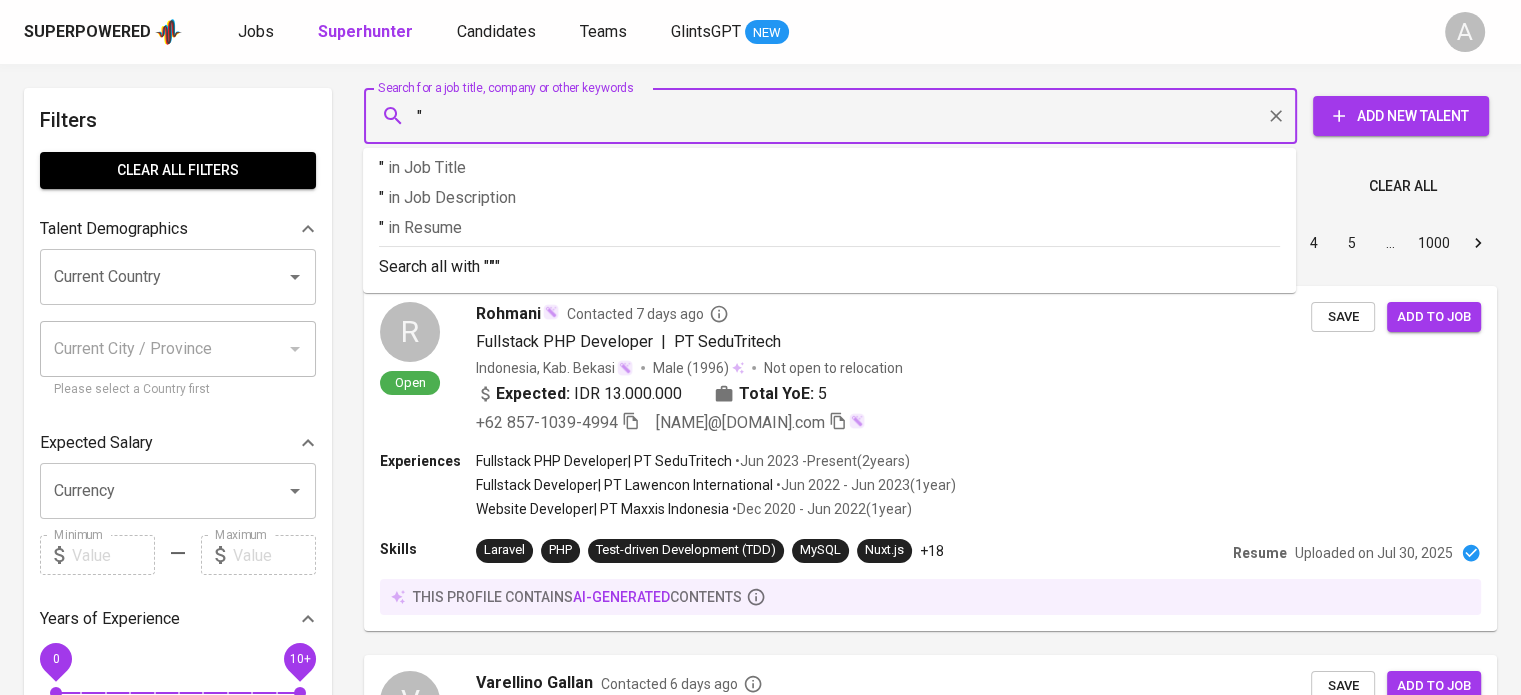 paste on "fransiska_tan@yahoo.com" 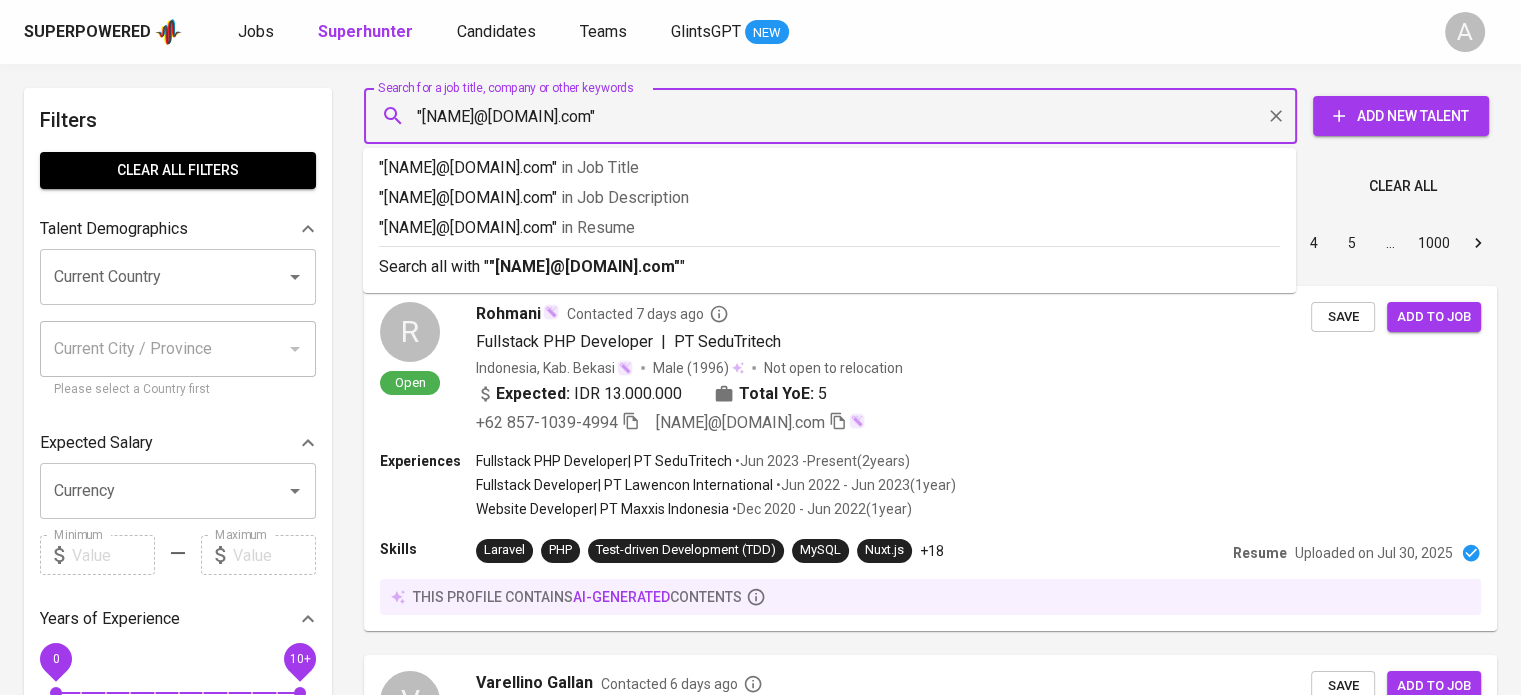 type on ""fransiska_tan@yahoo.com"" 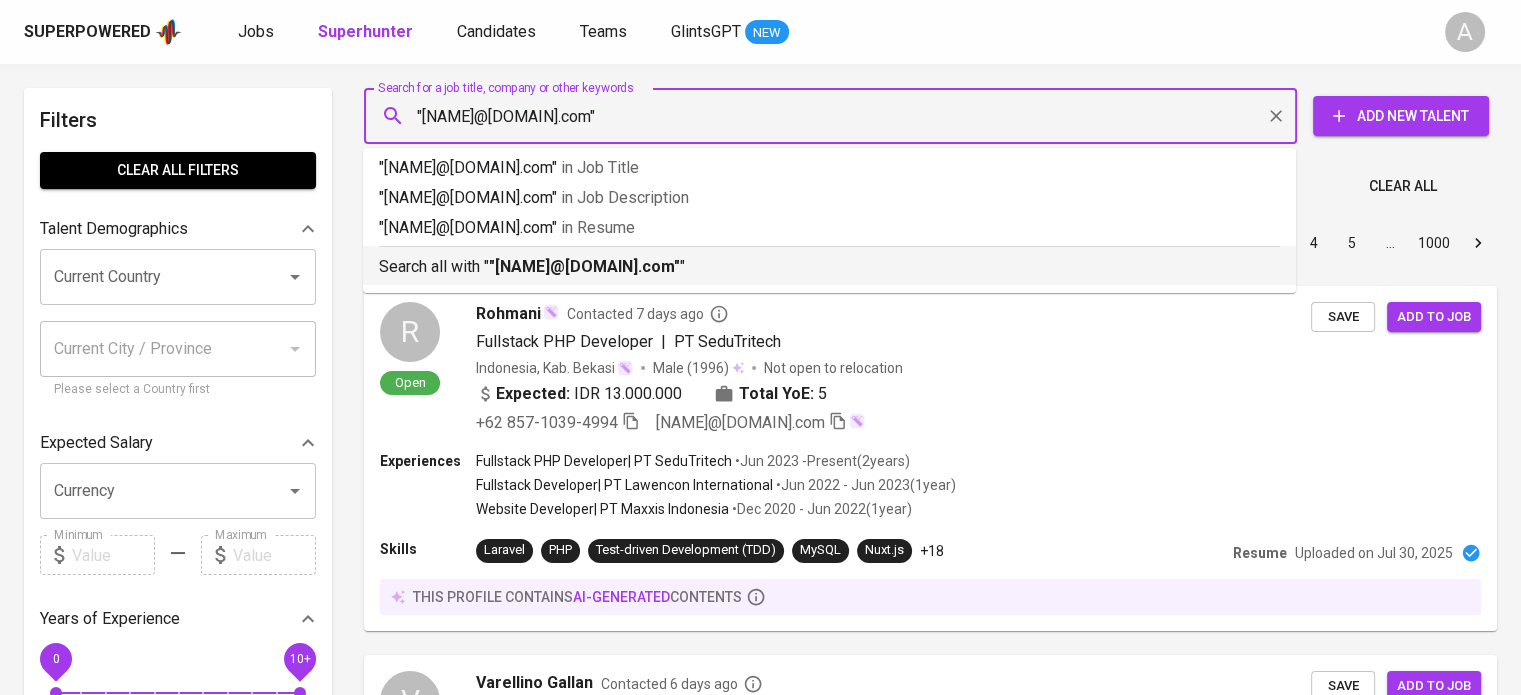 click on "Search all with " "fransiska_tan@yahoo.com" "" at bounding box center (829, 267) 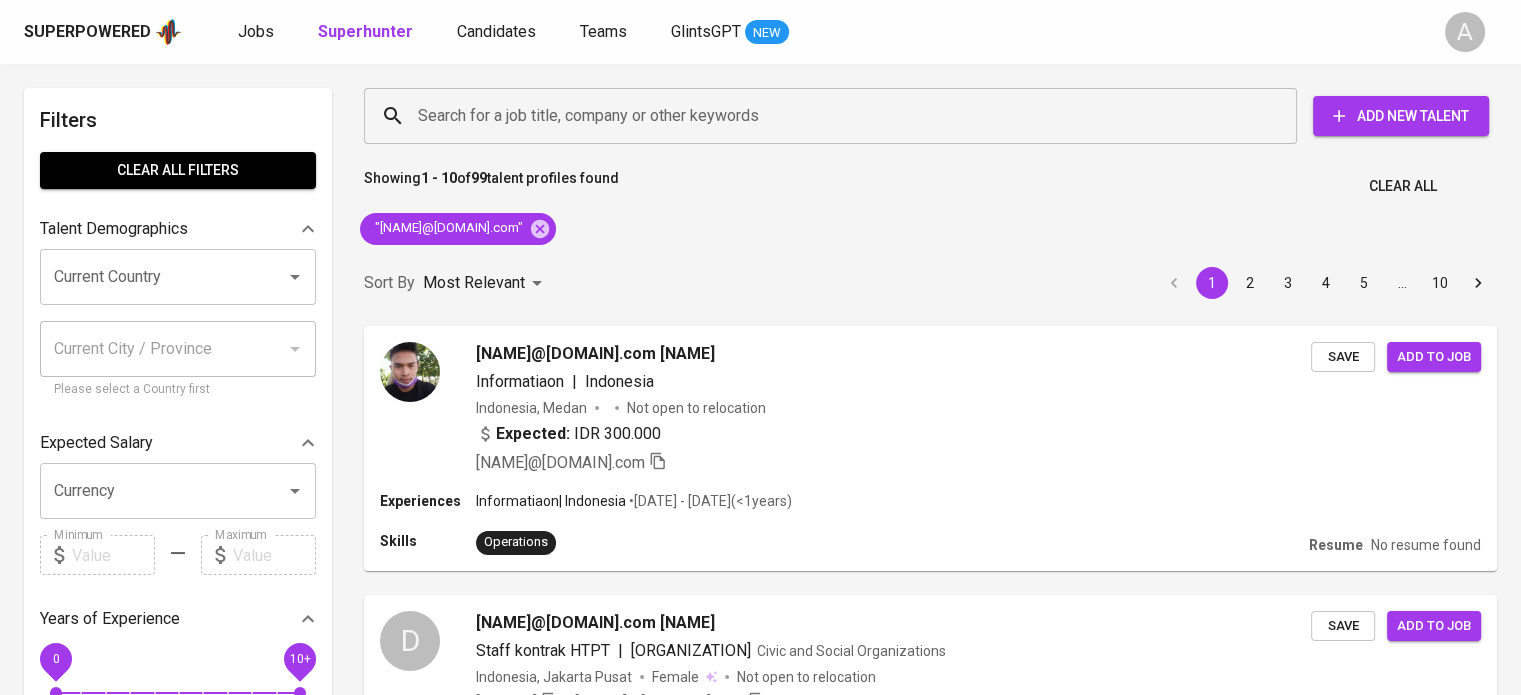 click on "Search for a job title, company or other keywords Search for a job title, company or other keywords Add New Talent Showing  1 - 10  of  99  talent profiles found Clear All   "fransiska_tan@yahoo.com" Sort By Most Relevant MOST_RELEVANT 1 2 3 4 5 … 10 Muasminjakbar@yahoo.com  MUAS Informatiaon | Indonesia Indonesia, Medan Not open to relocation Expected:   IDR 300.000 muasminjakbar@yahoo.com   Save Add to job Experiences Informatiaon  | Indonesia   •  Jan 2018 - Jan 2018  ( <1  years ) Skills Operations Resume No resume found D deasywiradinata@yahoo.com Cempaka Staff kontrak HTPT | Badan Pertanahan Nasional Civic and Social Organizations Indonesia, Jakarta Pusat Female   Not open to relocation +62 812-2109-876   deasywiradinata@yahoo.com   Save Add to job Experiences Staff kontrak HTPT  | Badan Pertanahan Nasional   •  Jan 2017 - Dec 2018  ( 1  year ) Skills Communication Management Event Positive Attitude Microsoft Office Teamwork +4 Resume No resume found A arinugroho80@yahoo.com Nugroho | )" at bounding box center [930, 1524] 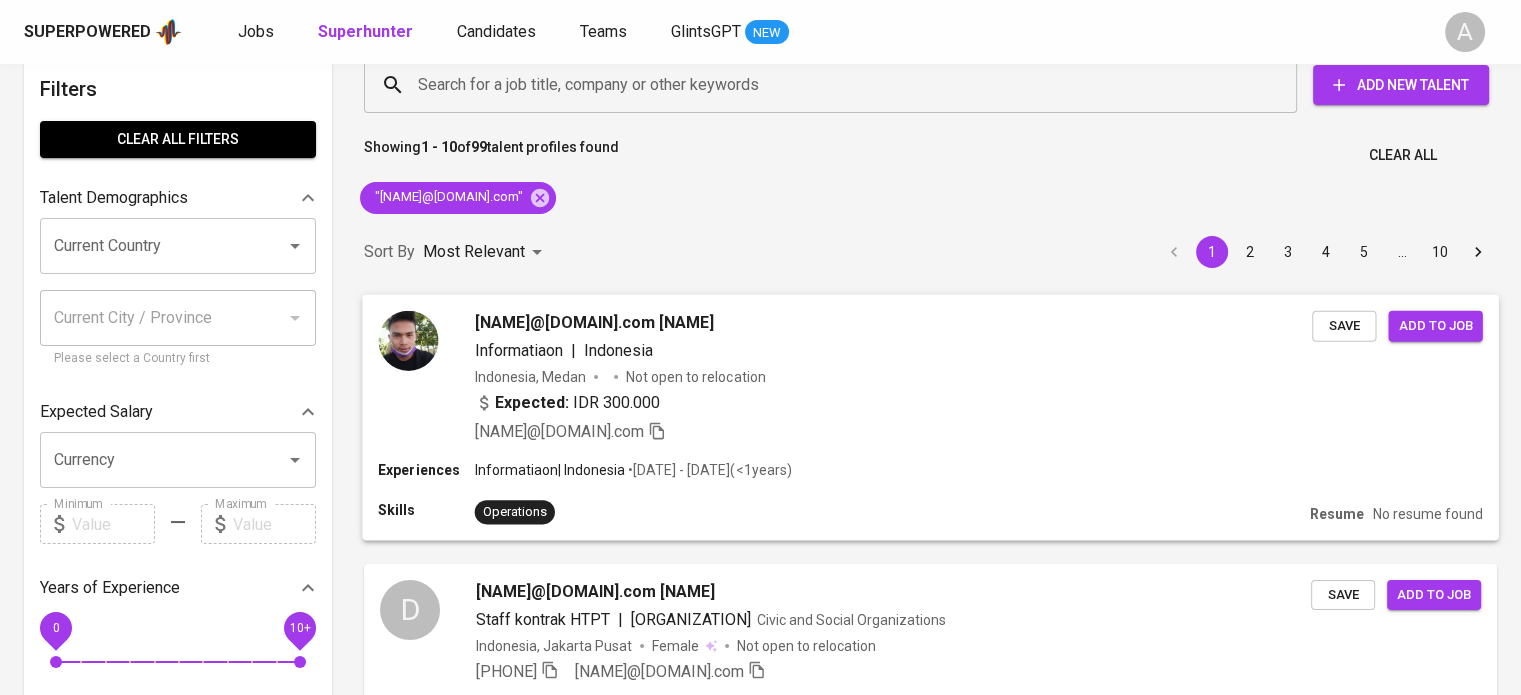 scroll, scrollTop: 0, scrollLeft: 0, axis: both 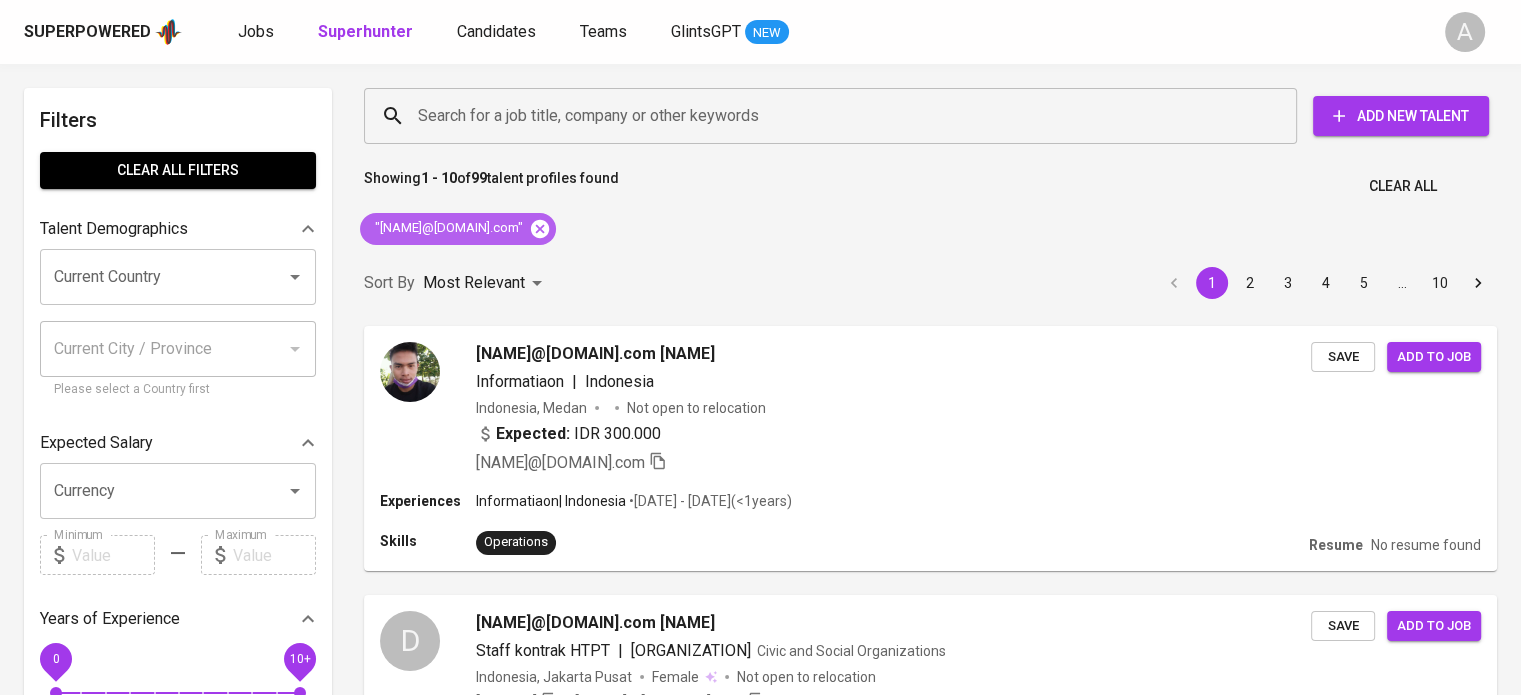 click 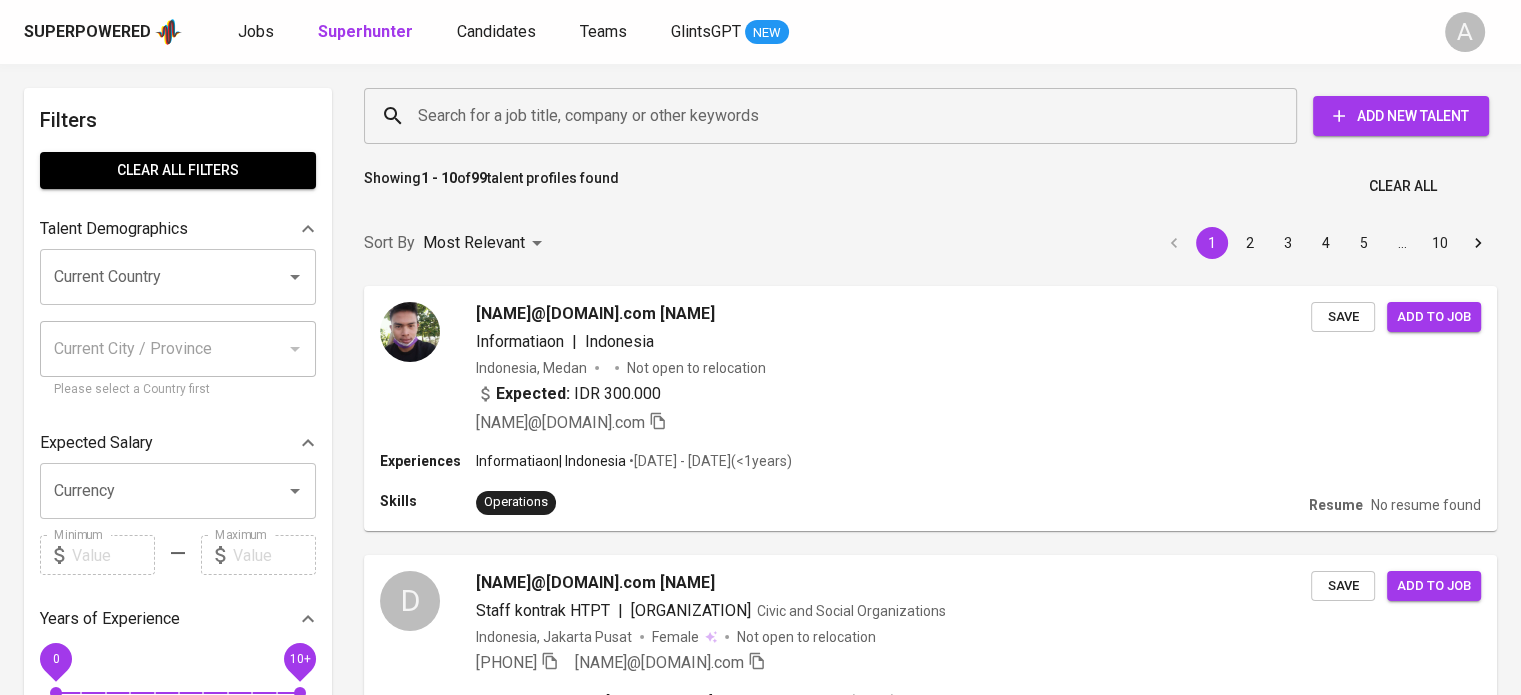 click on "Search for a job title, company or other keywords" at bounding box center (835, 116) 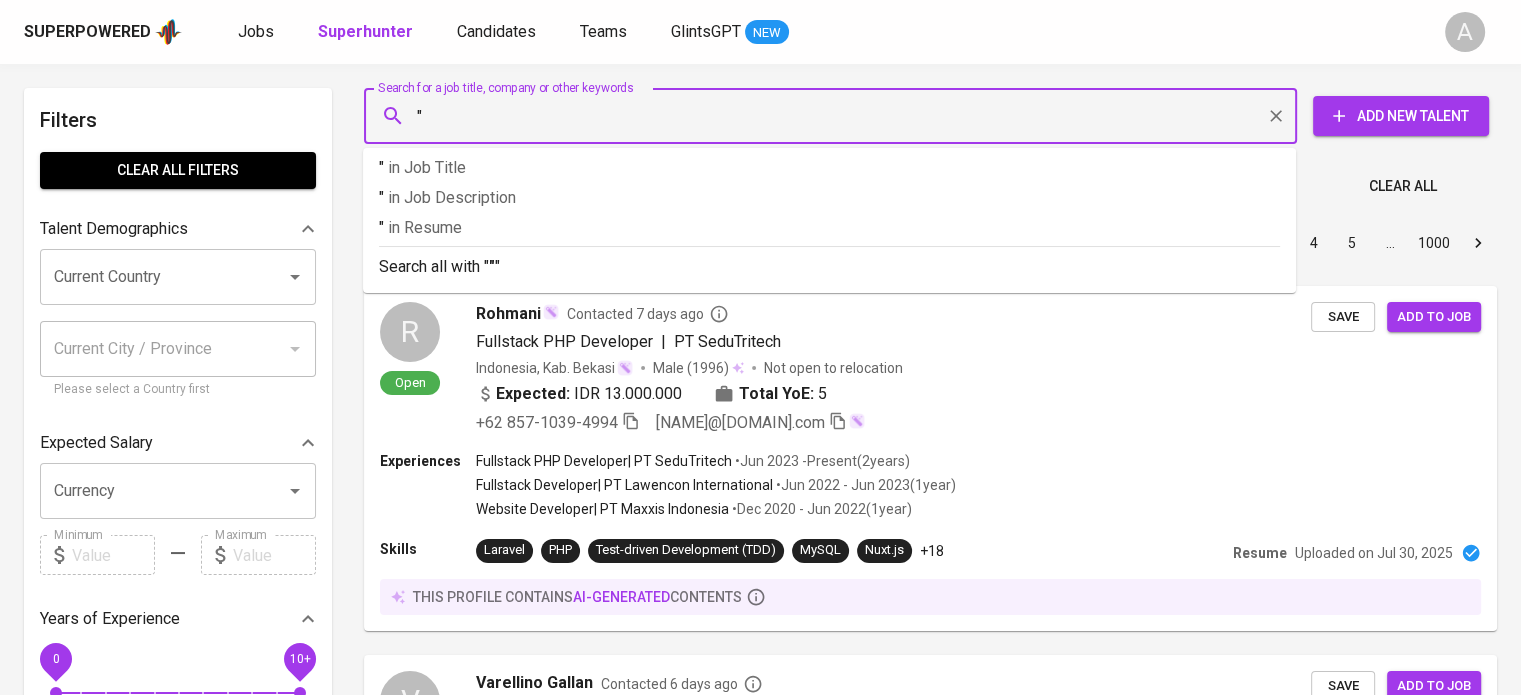 paste on "fransiska_tan@yahoo.com" 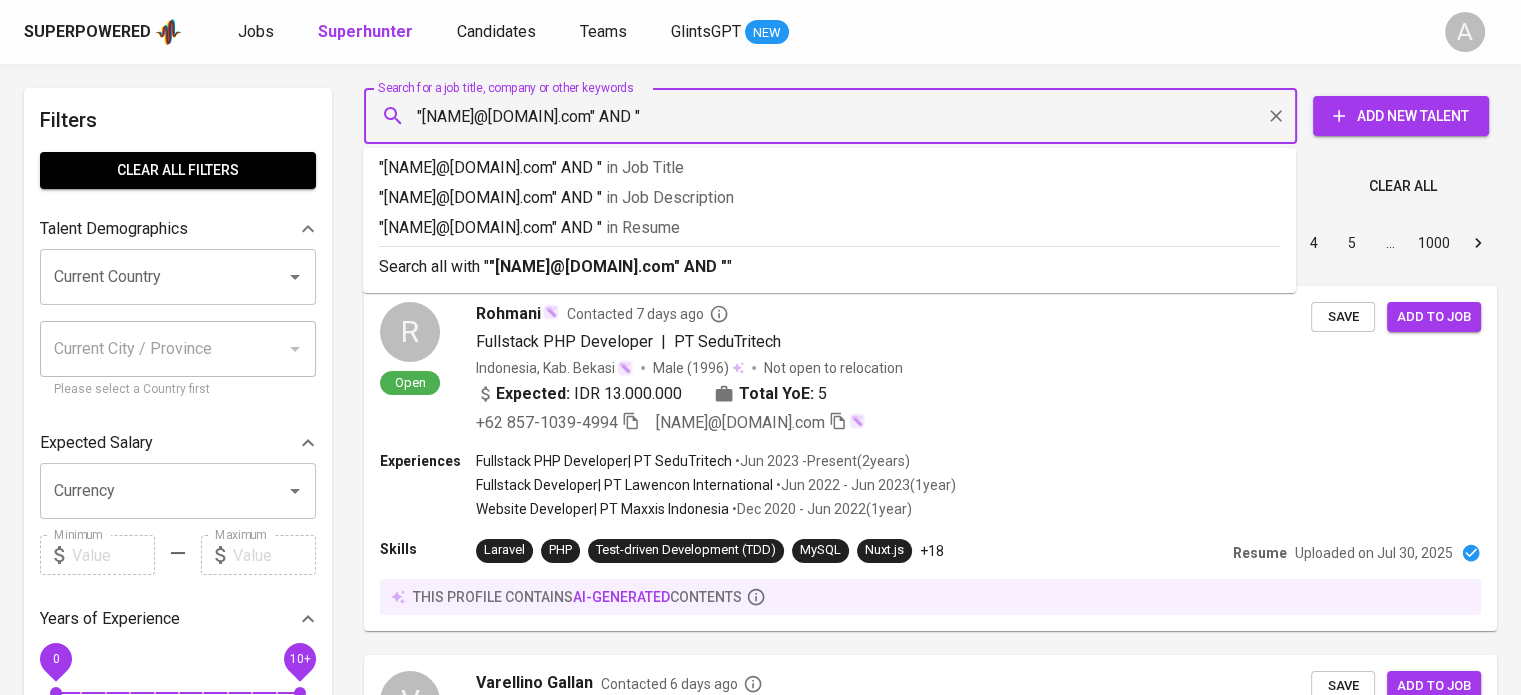 paste on "Fransiska Tan" 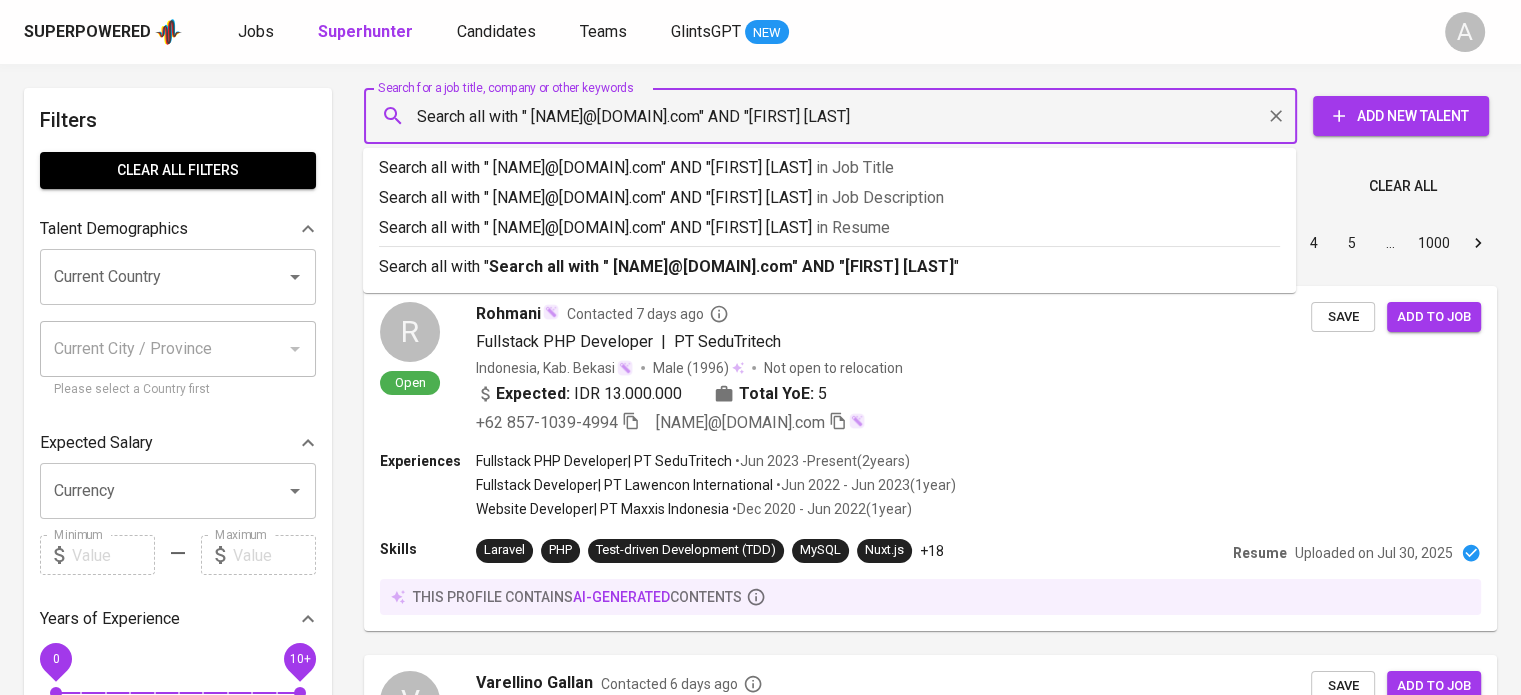 type on ""fransiska_tan@yahoo.com" AND "Fransiska Tan"" 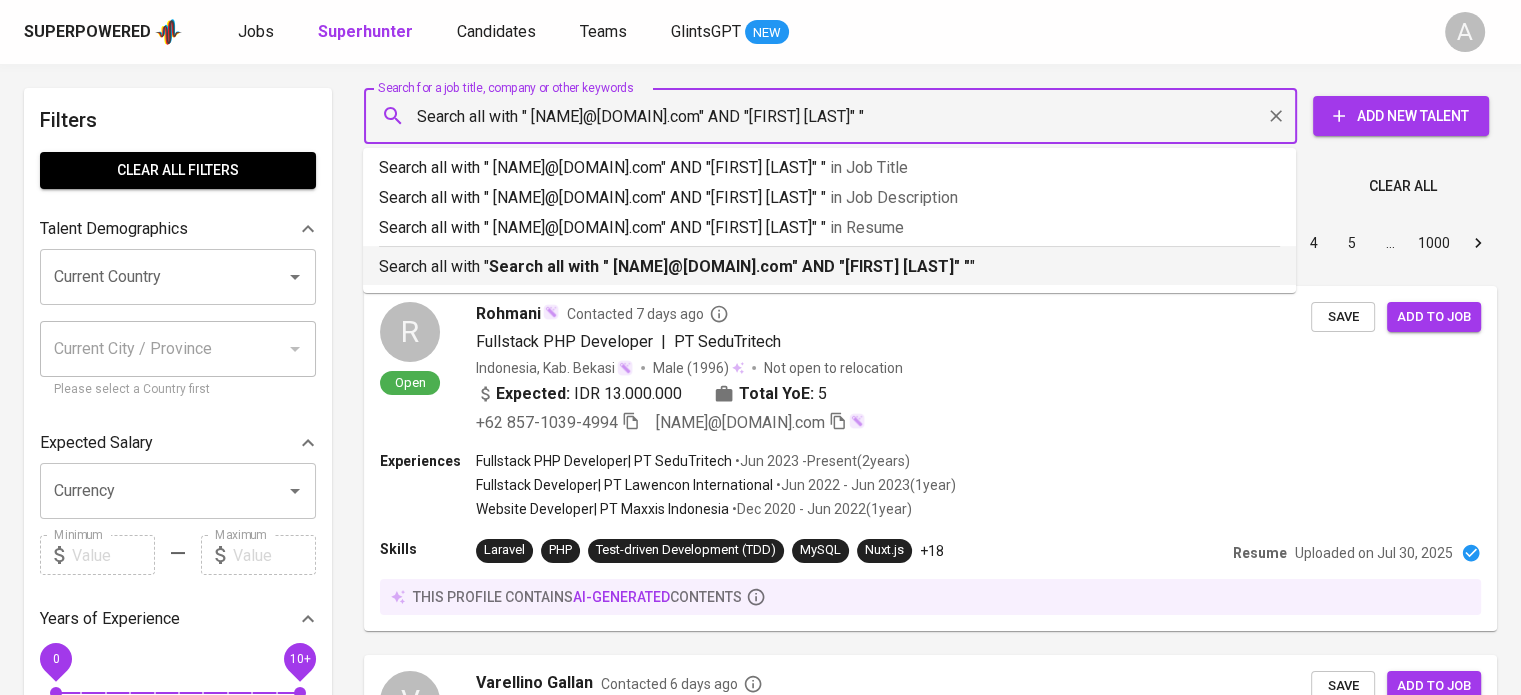 click on "Search all with " "fransiska_tan@yahoo.com" AND "Fransiska Tan" "" at bounding box center [829, 262] 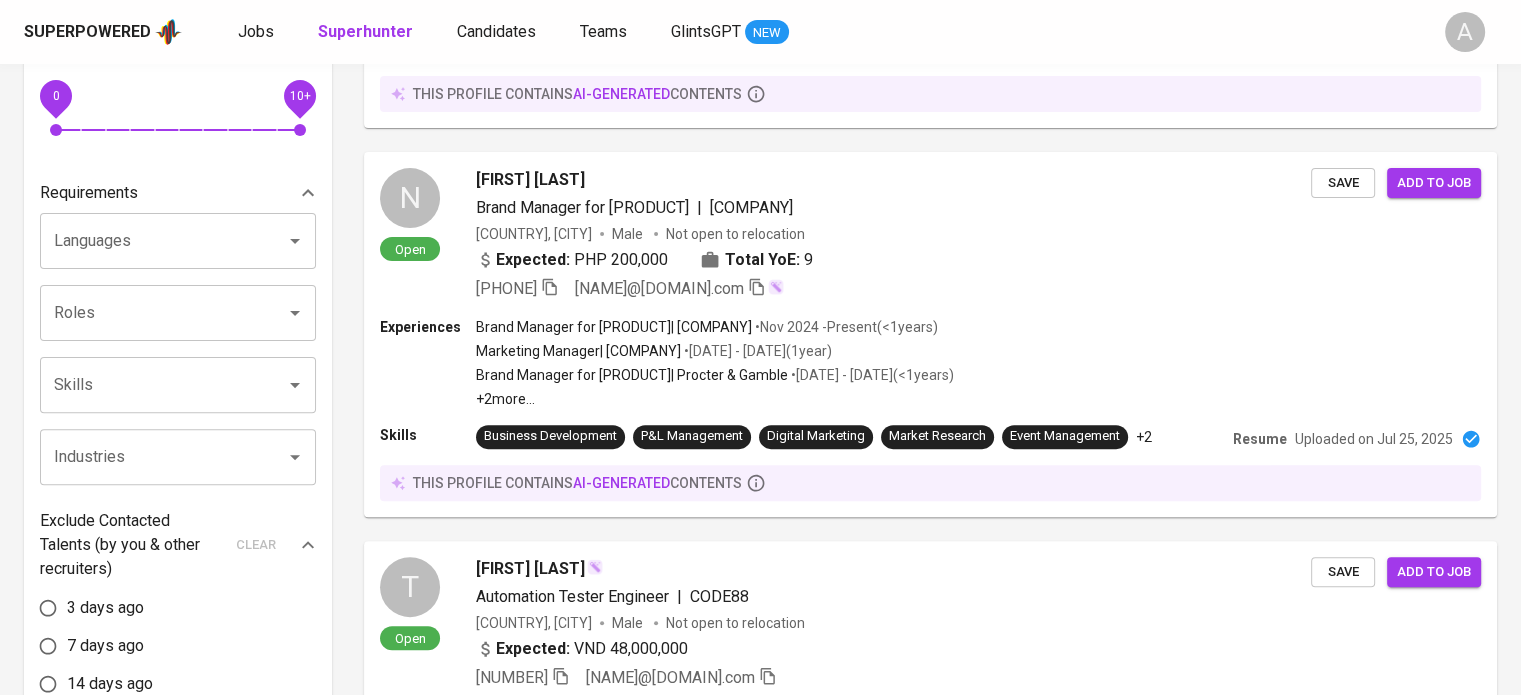 scroll, scrollTop: 0, scrollLeft: 0, axis: both 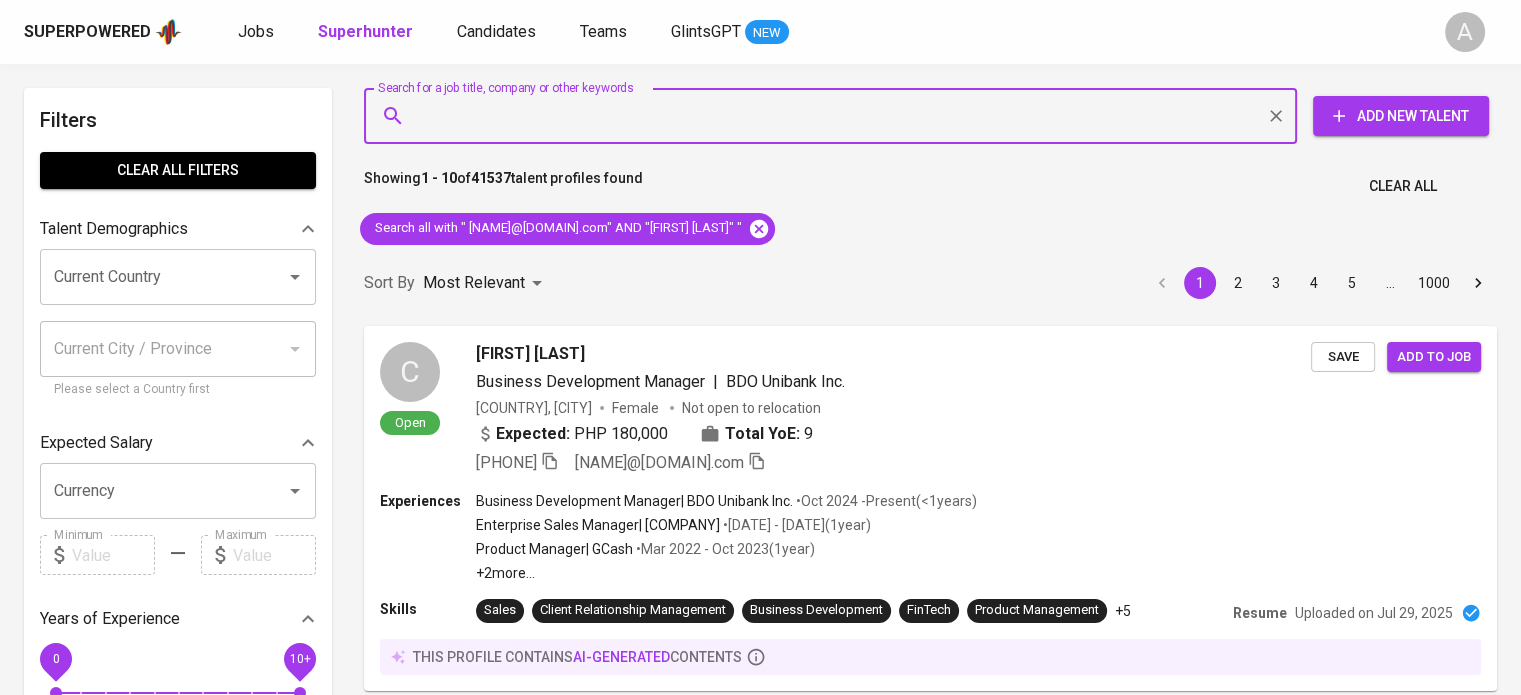 type 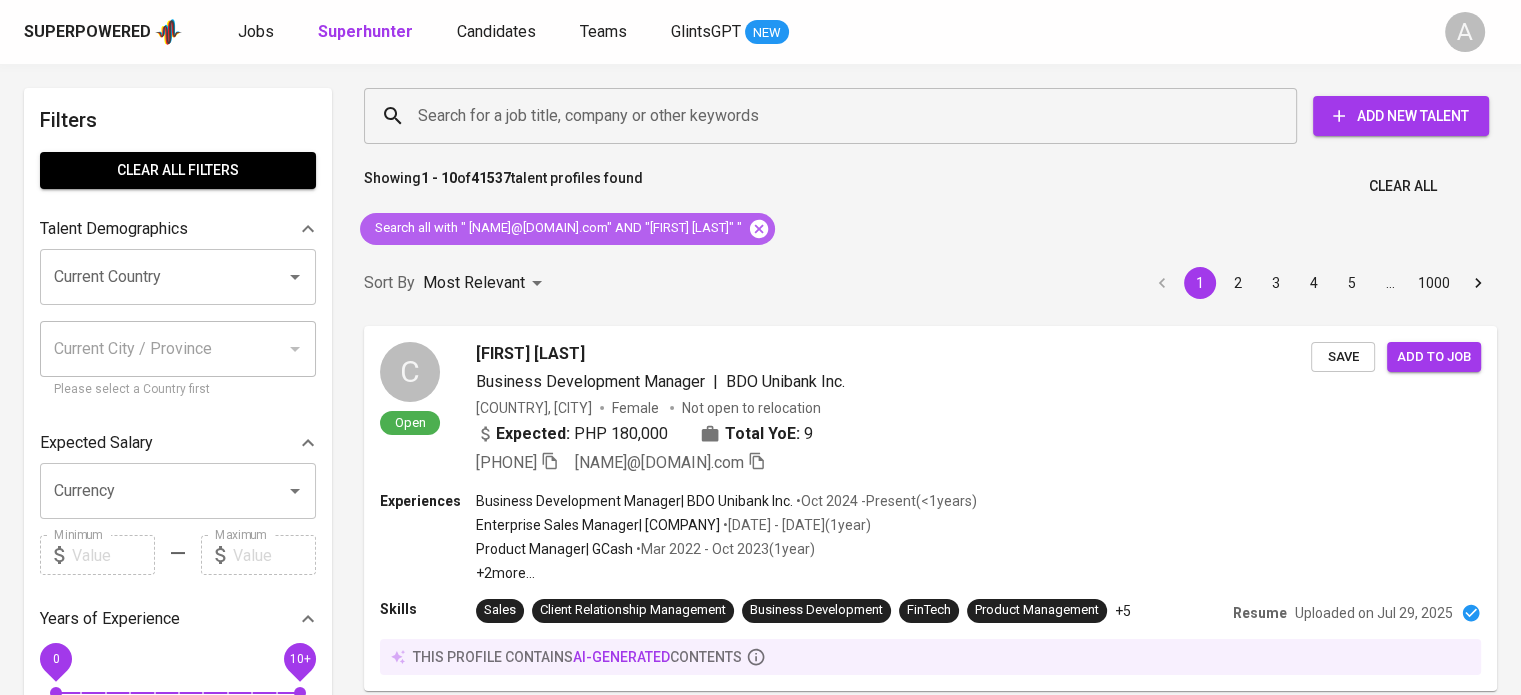 click 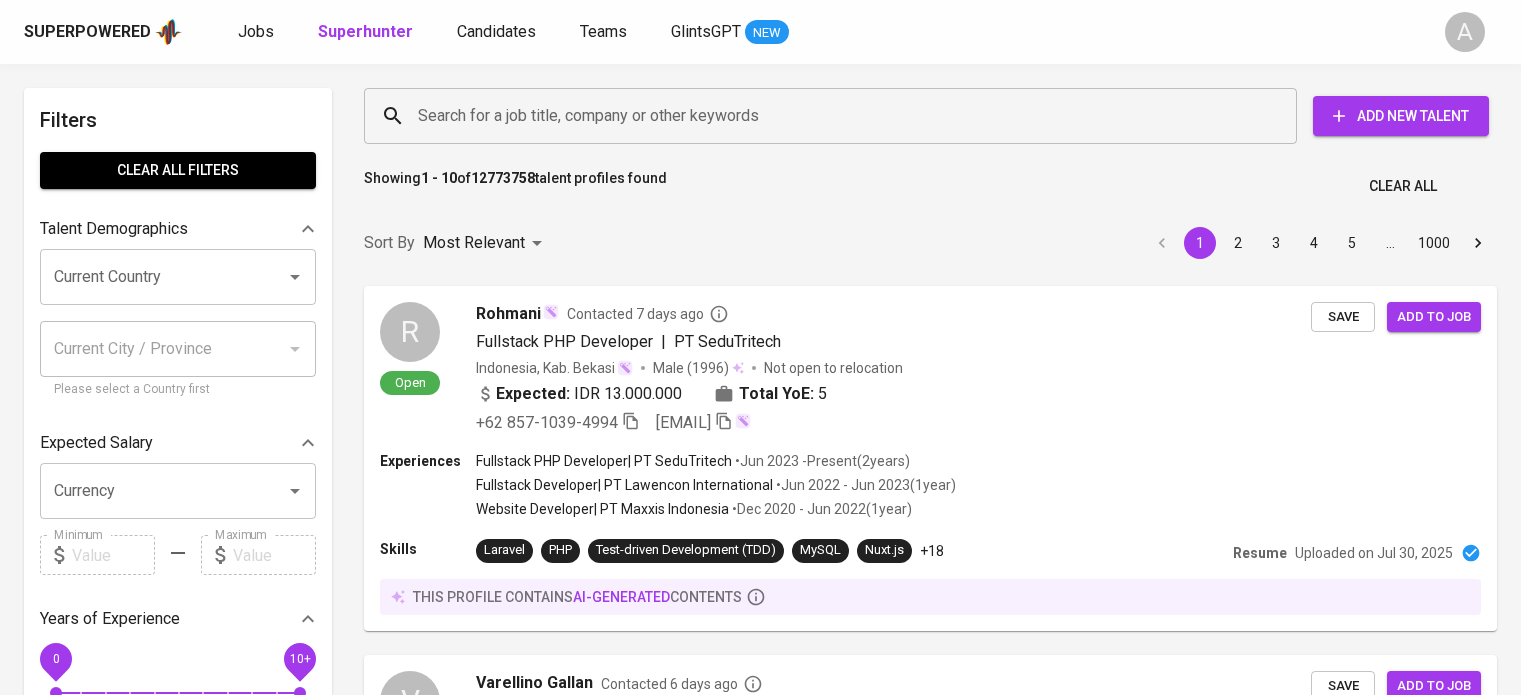 scroll, scrollTop: 0, scrollLeft: 0, axis: both 